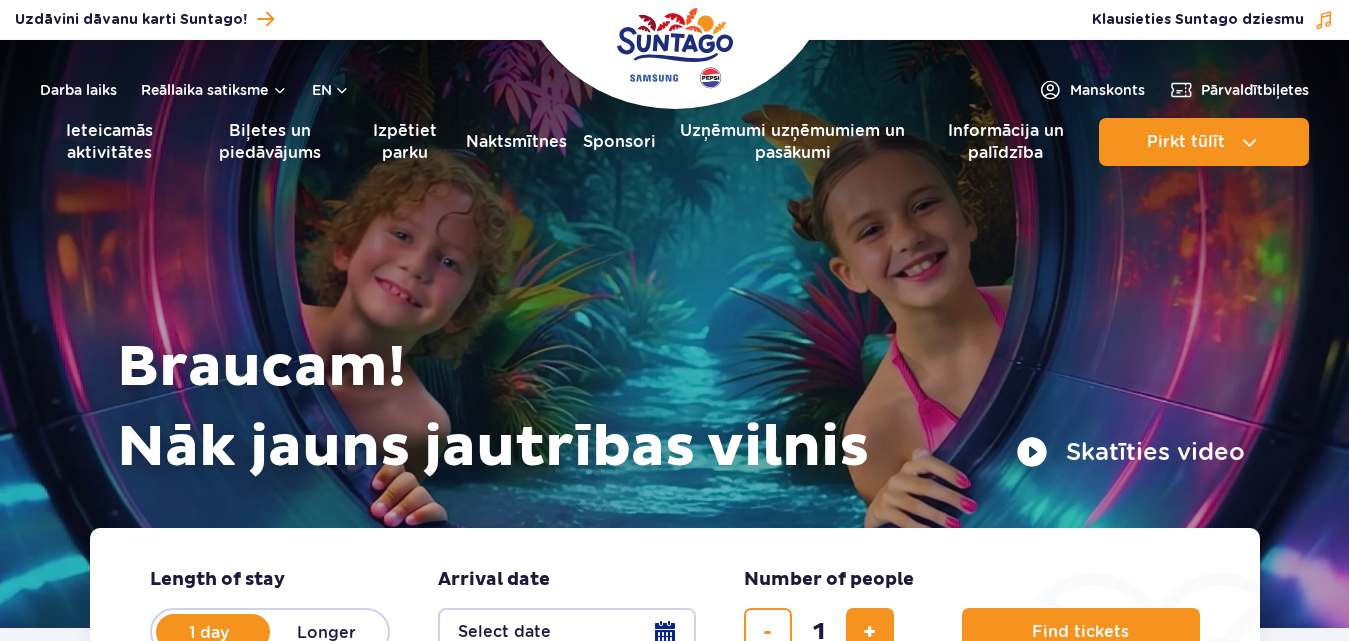 scroll, scrollTop: 0, scrollLeft: 0, axis: both 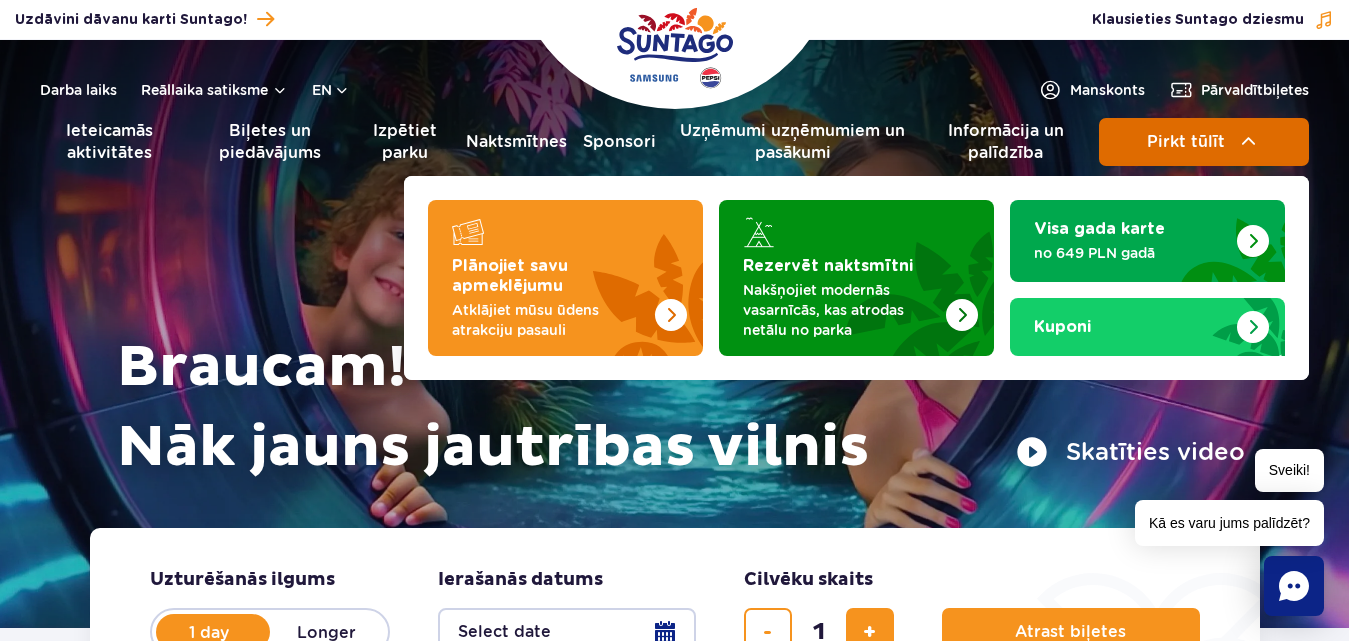 click on "Pirkt tūlīt" at bounding box center [1186, 142] 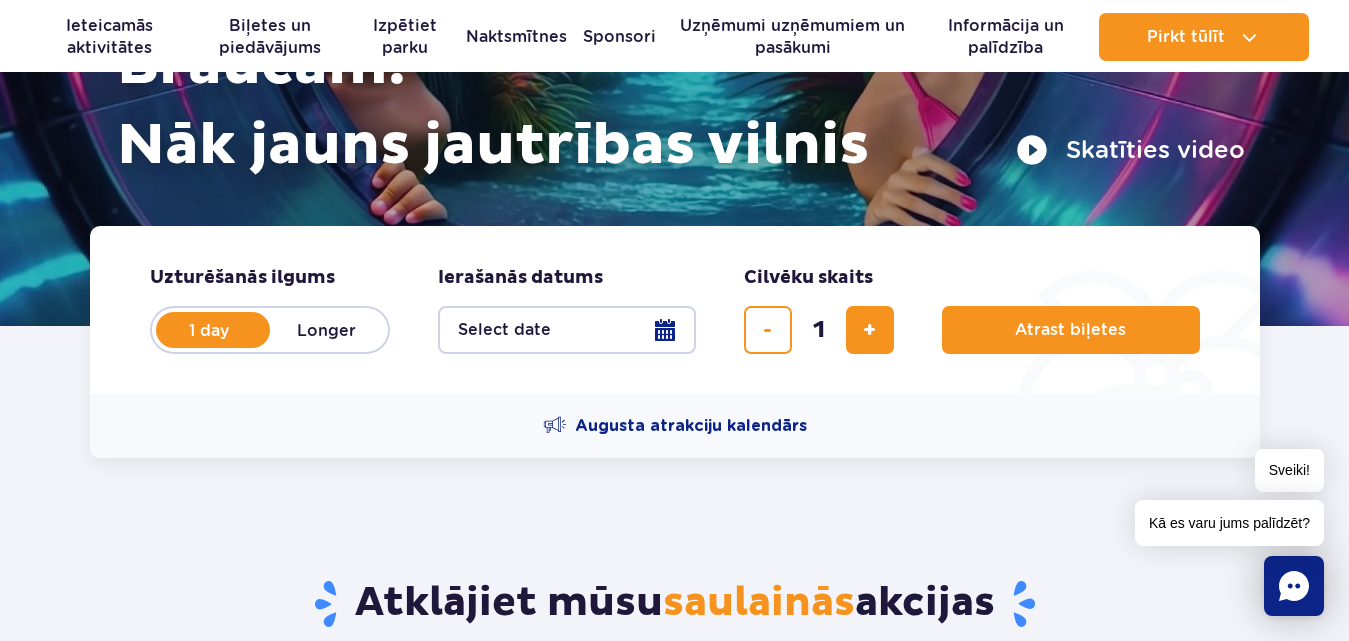 scroll, scrollTop: 300, scrollLeft: 0, axis: vertical 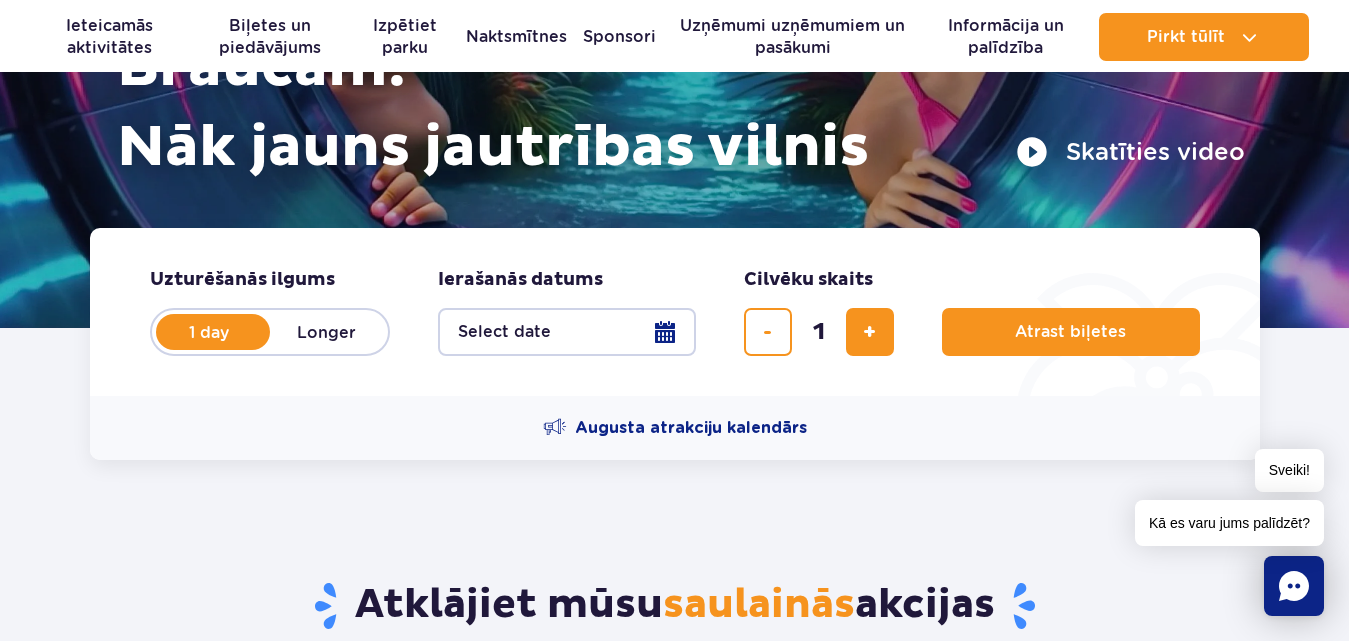 click on "Select date" at bounding box center (567, 332) 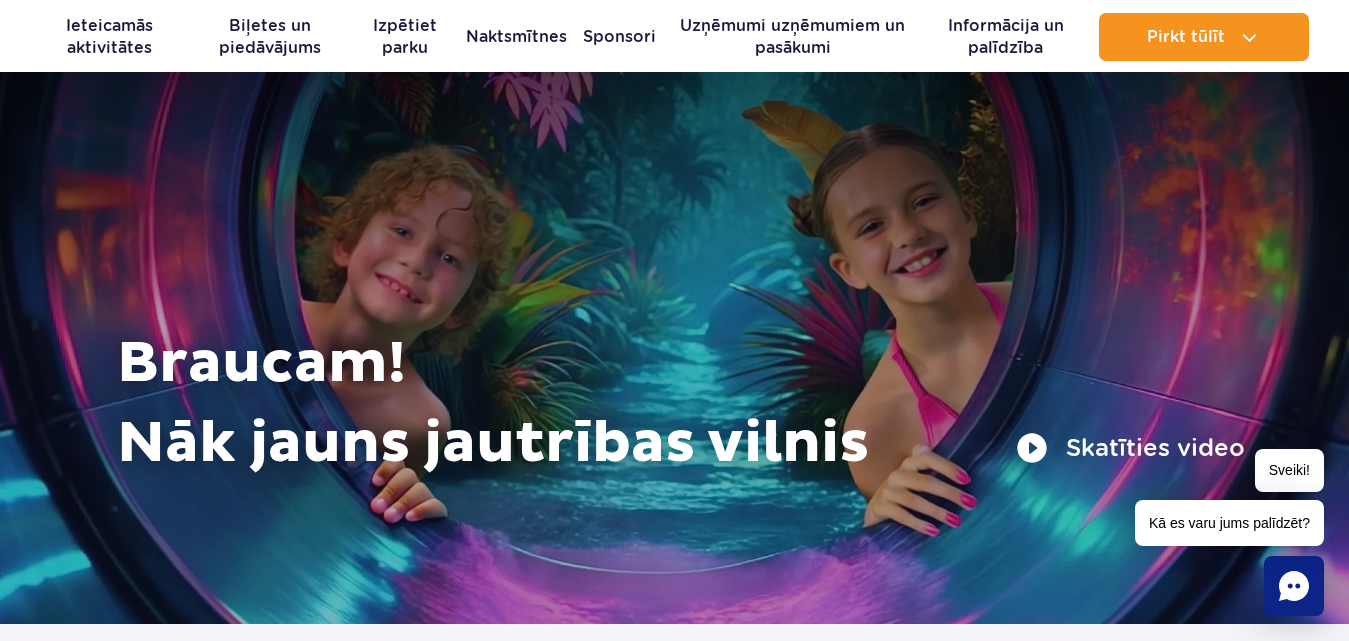 scroll, scrollTop: 0, scrollLeft: 0, axis: both 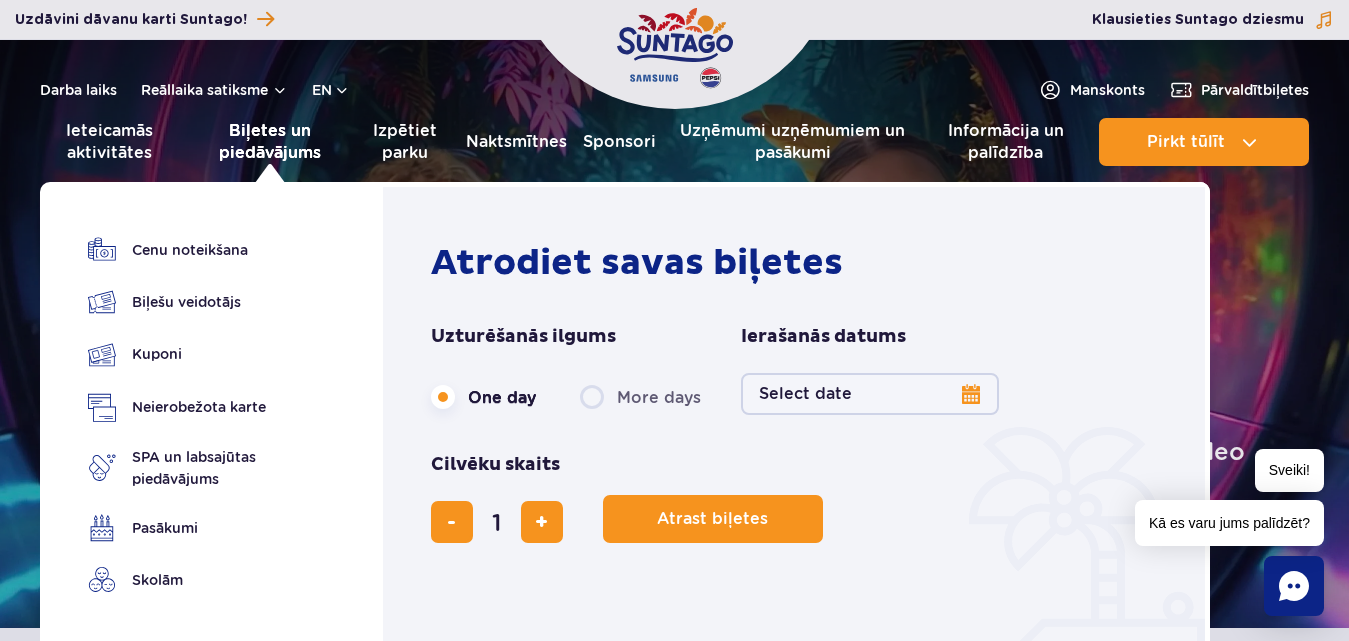 click on "Biļetes un piedāvājums" at bounding box center [270, 141] 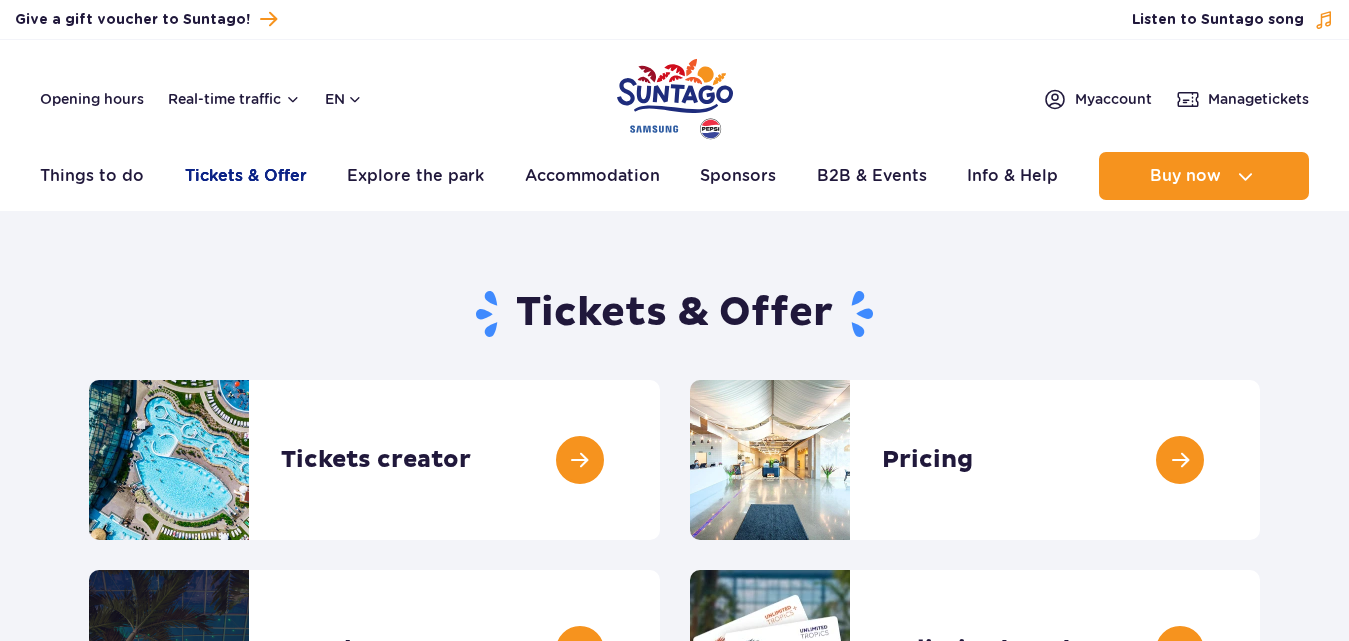 scroll, scrollTop: 0, scrollLeft: 0, axis: both 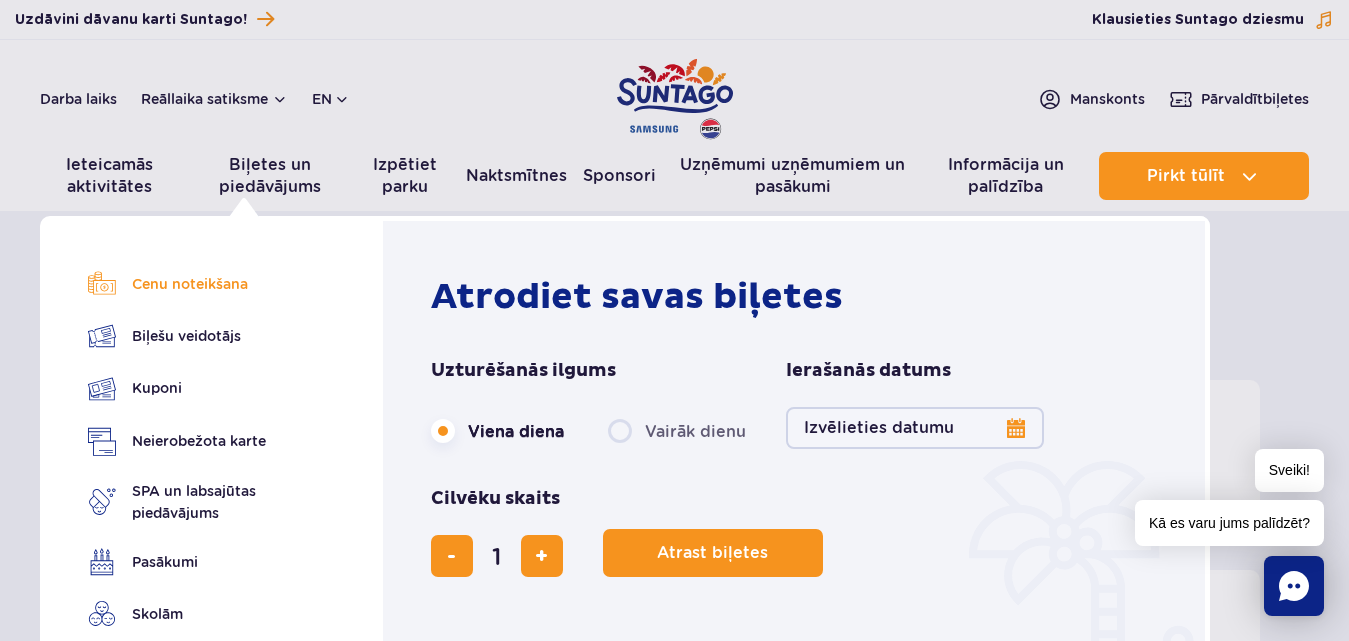 click on "Cenu noteikšana" at bounding box center (190, 284) 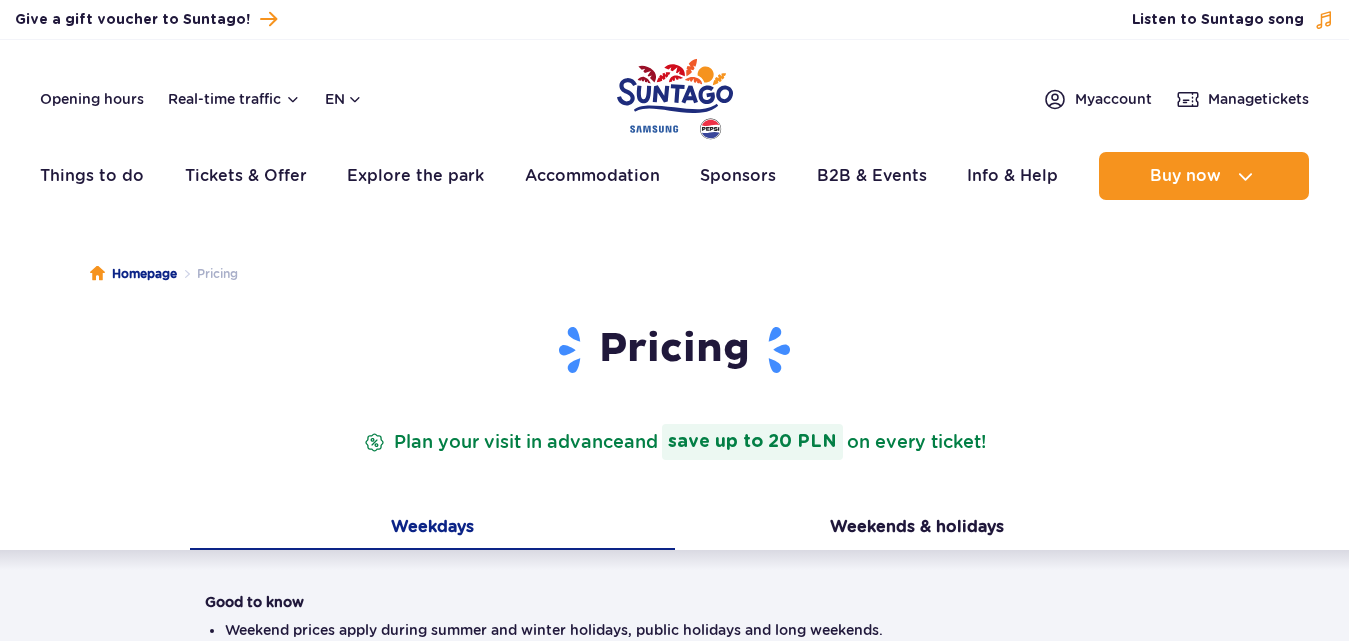 scroll, scrollTop: 0, scrollLeft: 0, axis: both 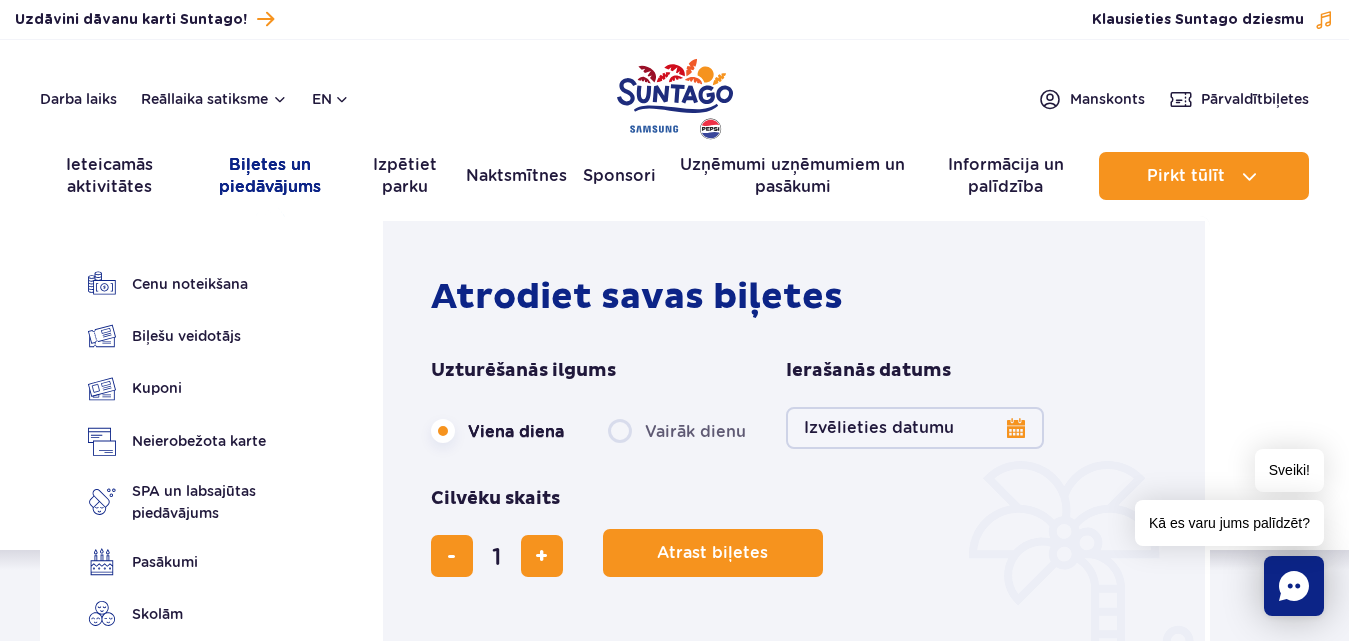 click on "Biļetes un piedāvājums" at bounding box center [270, 175] 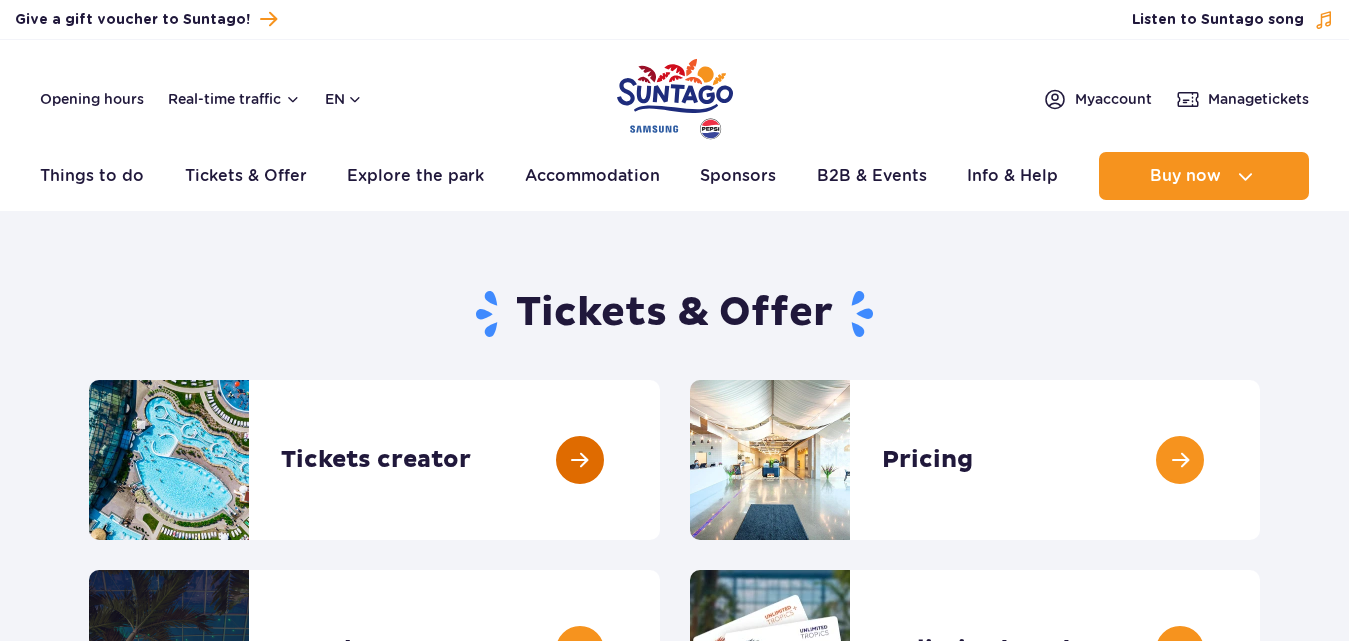 scroll, scrollTop: 0, scrollLeft: 0, axis: both 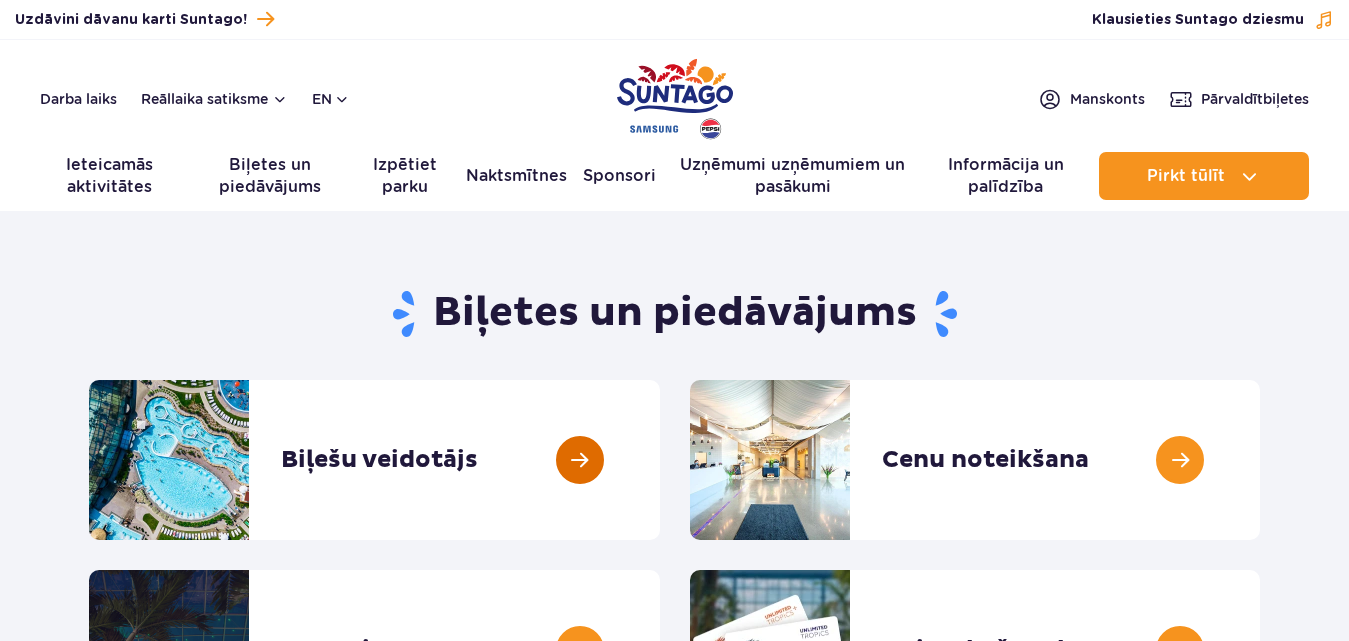 click at bounding box center [660, 460] 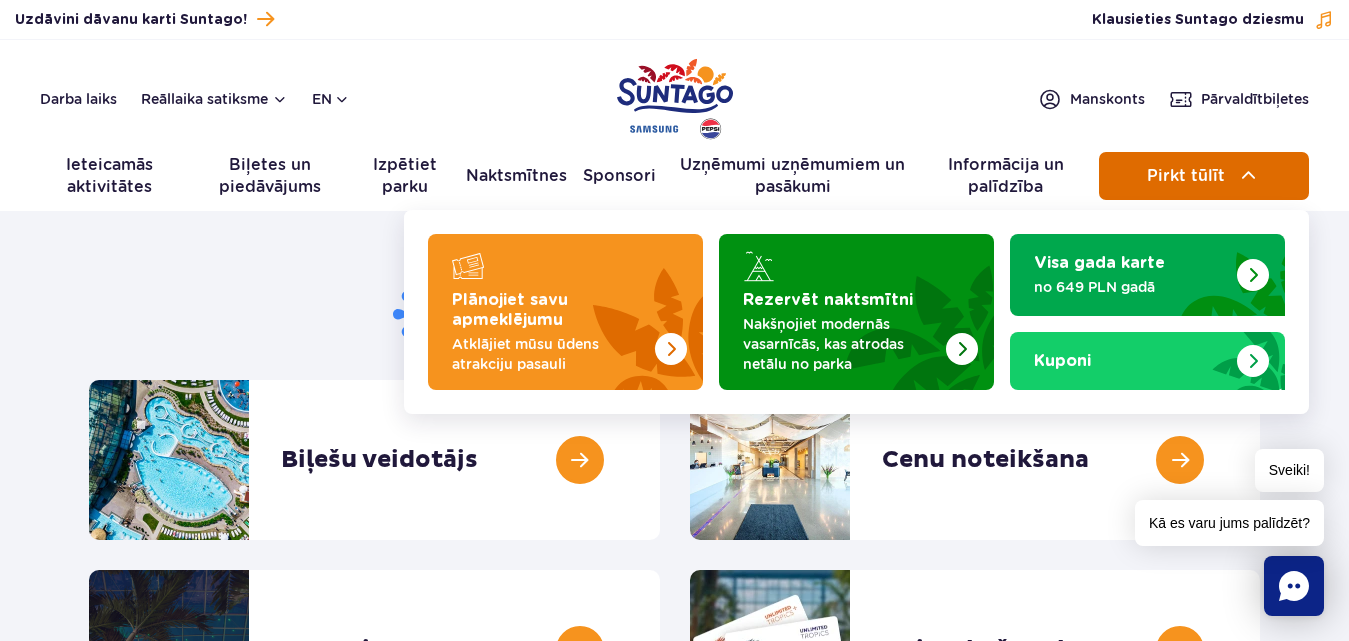 click on "Pirkt tūlīt" at bounding box center [1186, 176] 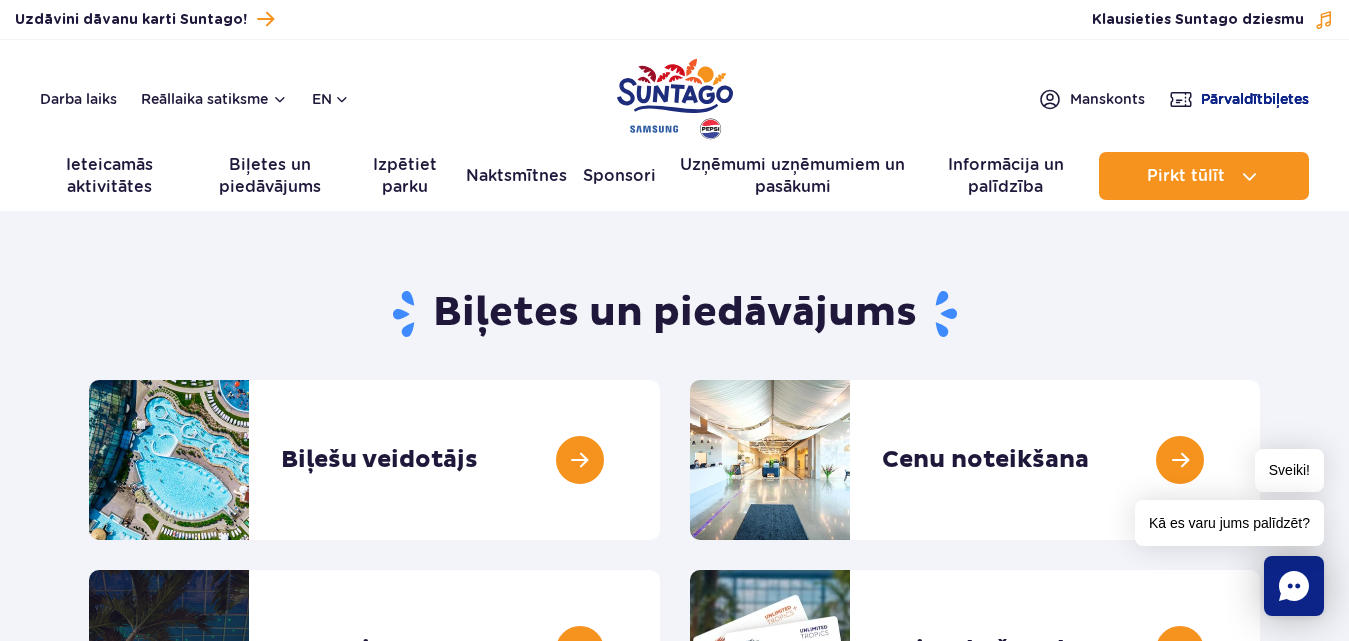 click on "Pārvaldīt" at bounding box center [1232, 99] 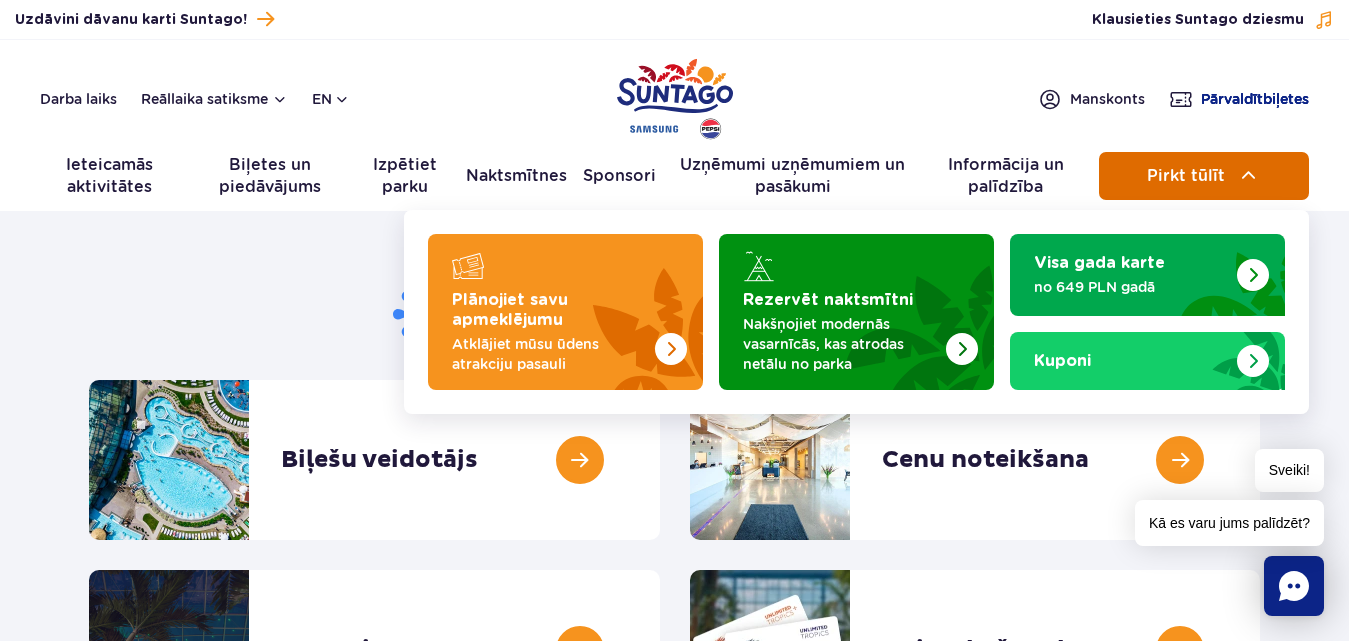 click on "Pirkt tūlīt" at bounding box center [1186, 176] 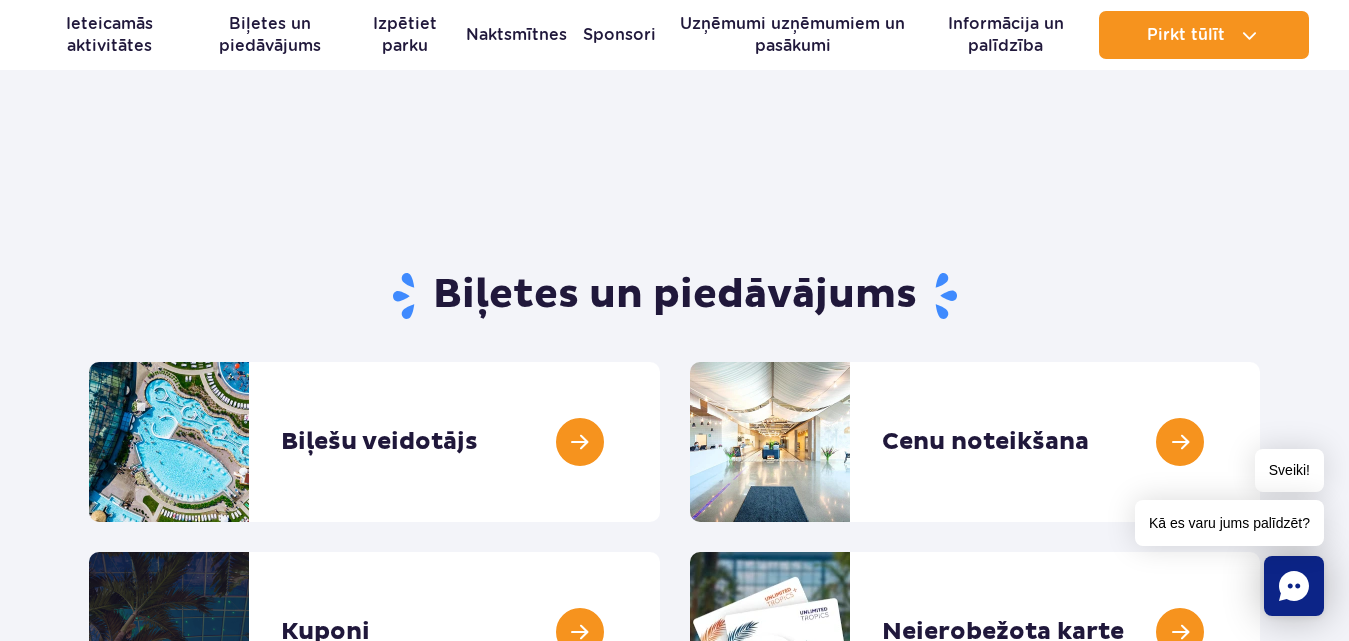 scroll, scrollTop: 0, scrollLeft: 0, axis: both 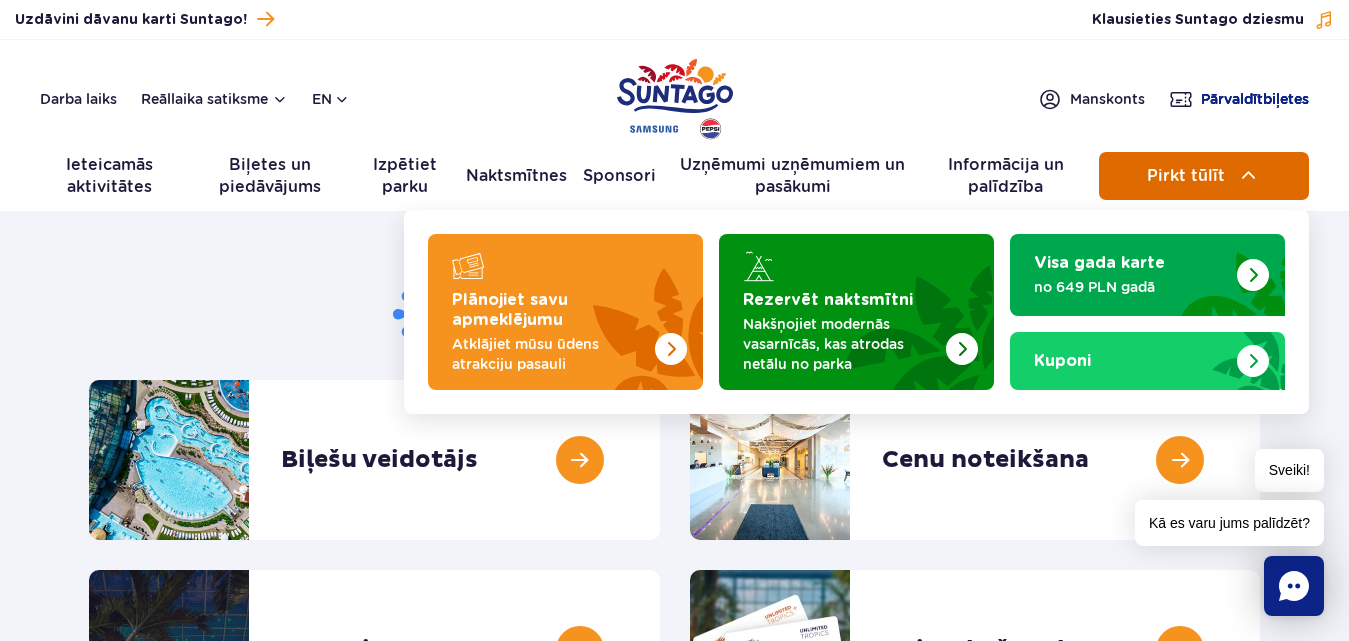 click on "Pirkt tūlīt" at bounding box center [1186, 176] 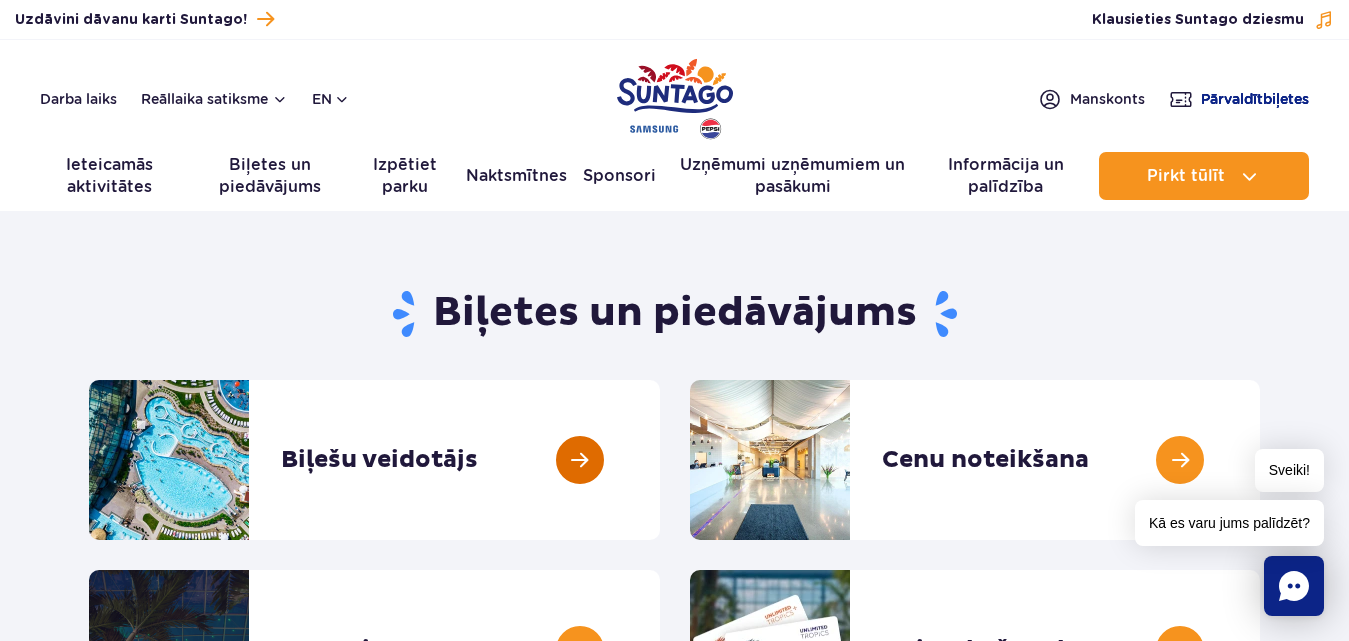 click at bounding box center (660, 460) 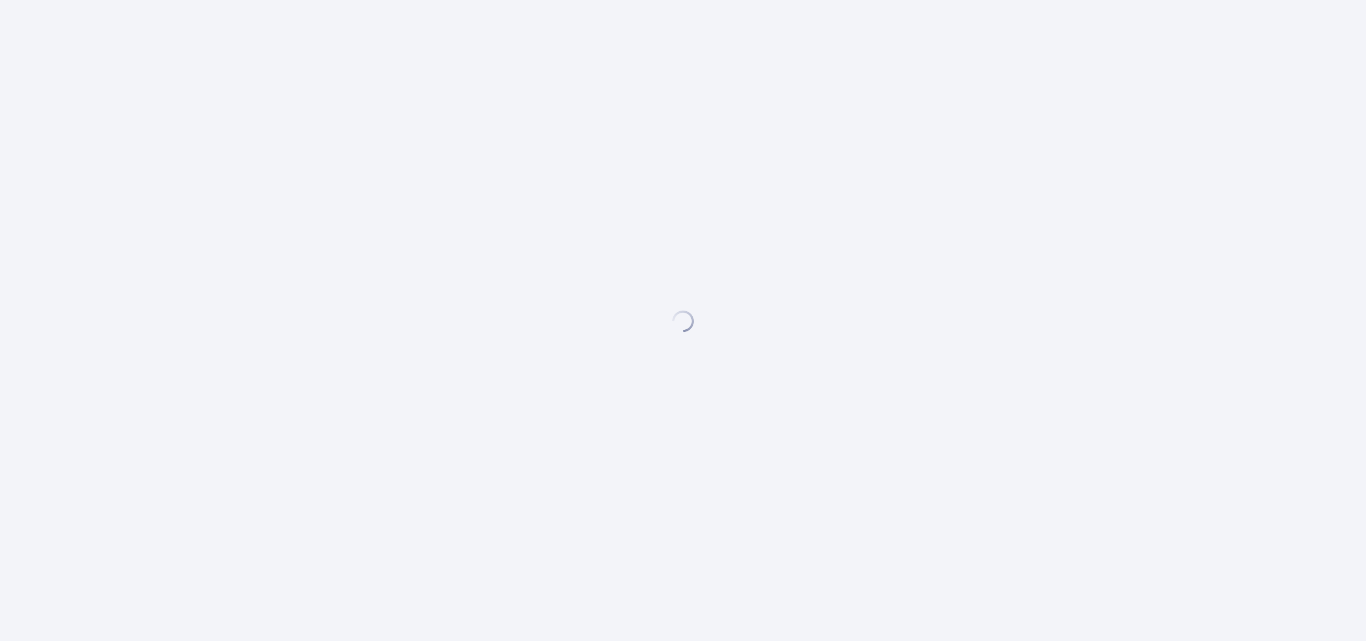 scroll, scrollTop: 0, scrollLeft: 0, axis: both 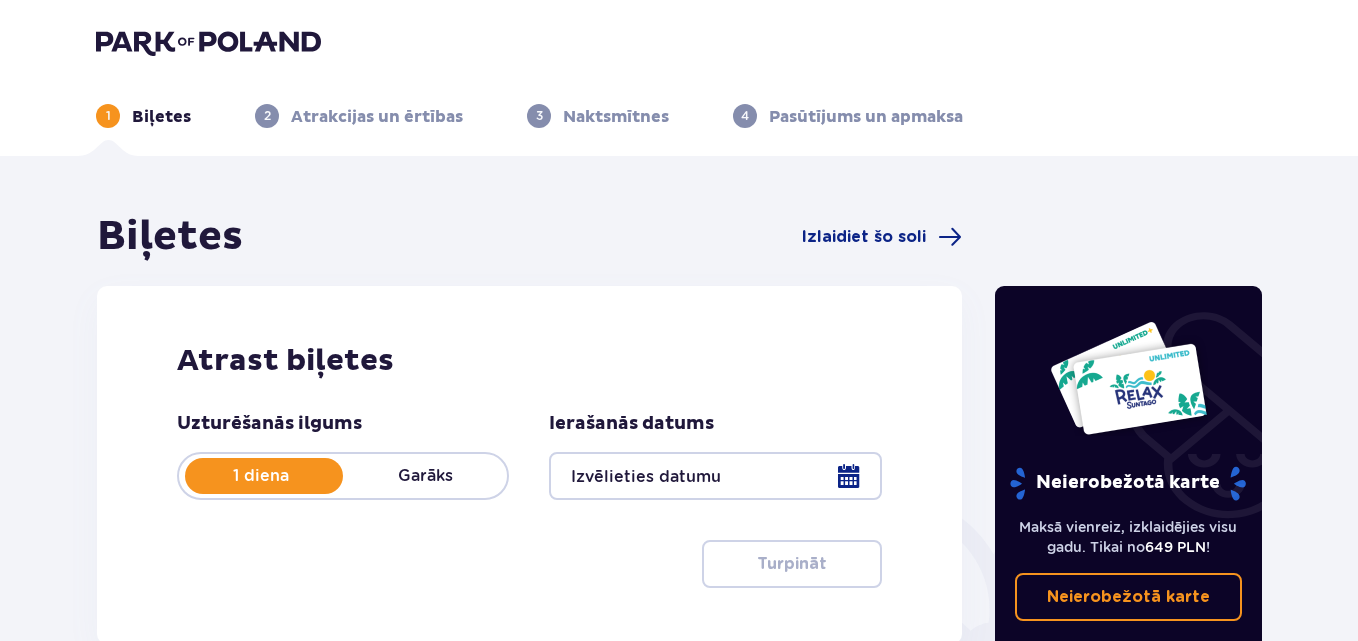 click at bounding box center [715, 476] 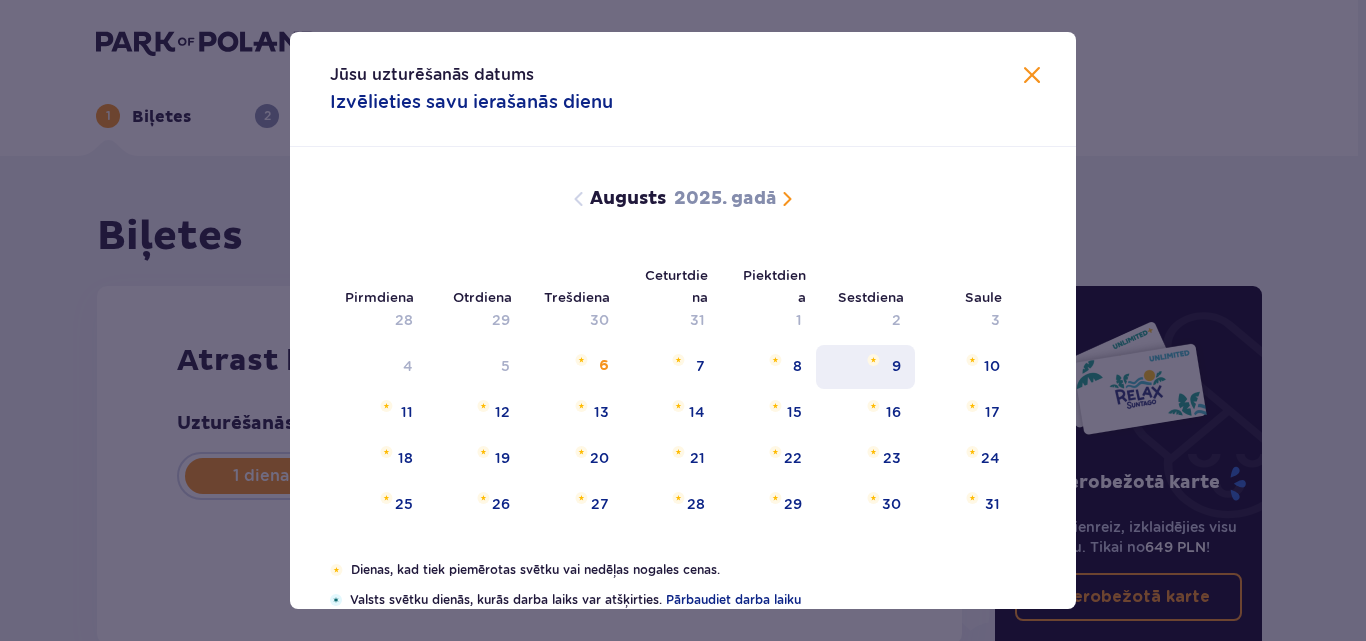 click on "9" at bounding box center (896, 366) 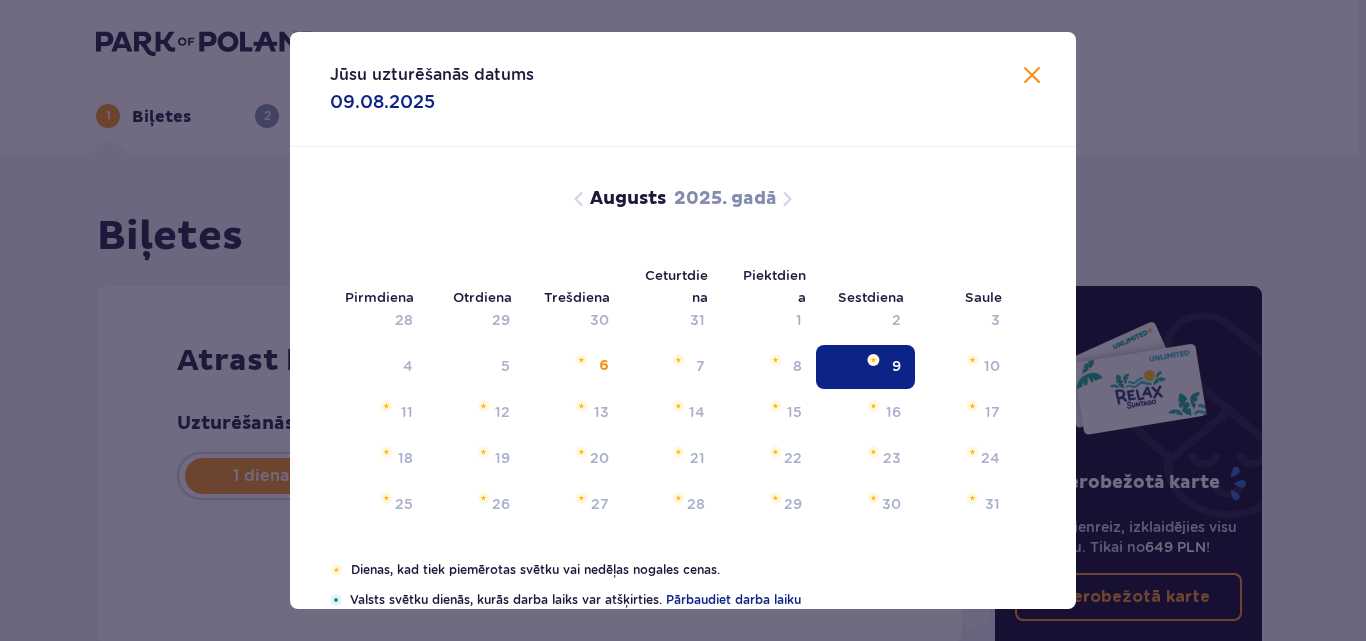 type on "09.08.25" 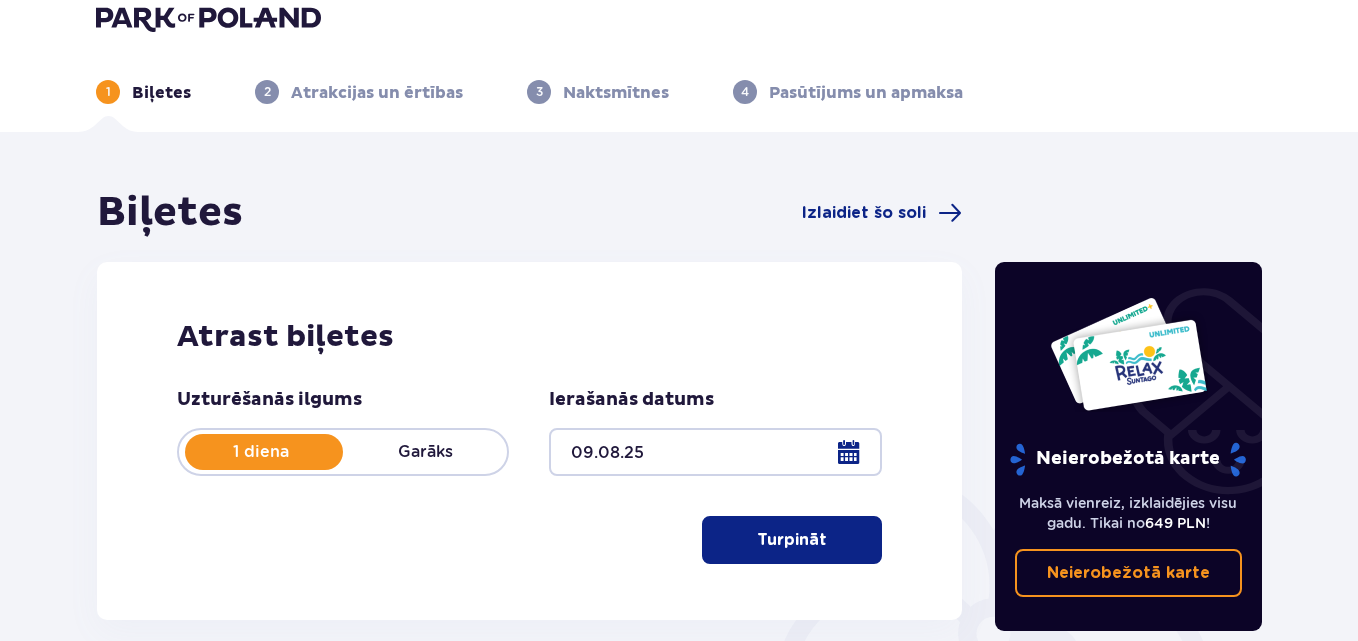 scroll, scrollTop: 200, scrollLeft: 0, axis: vertical 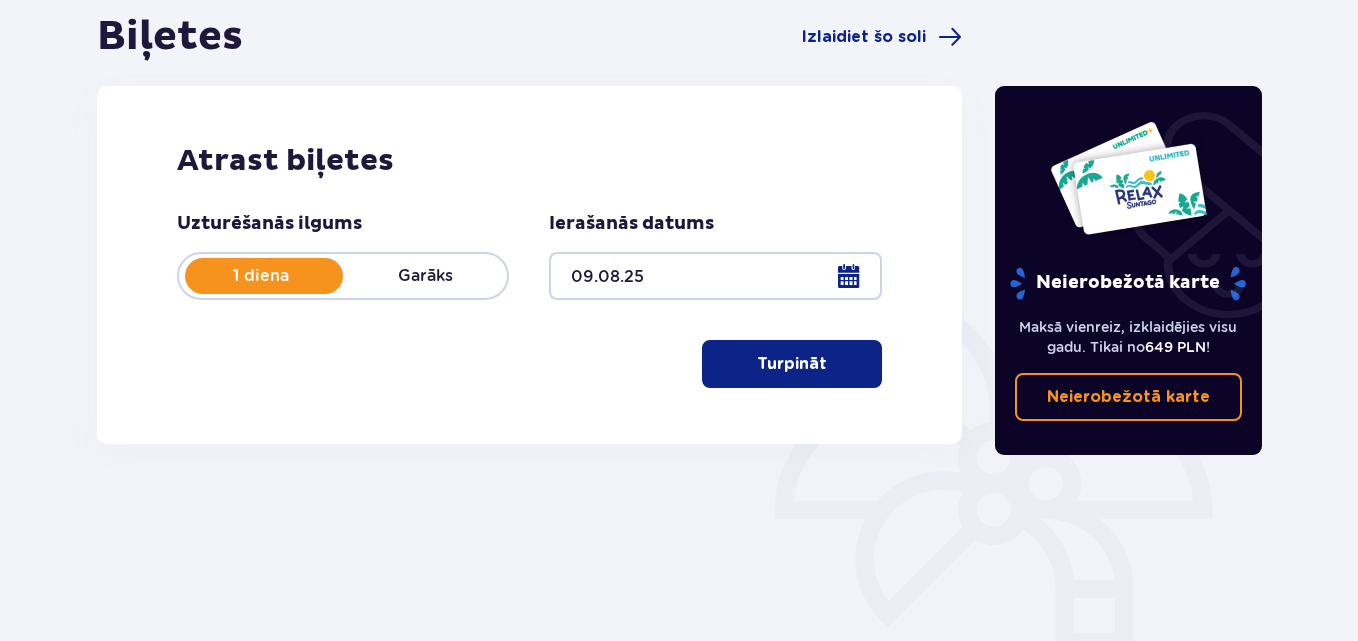 click on "Turpināt" at bounding box center [792, 364] 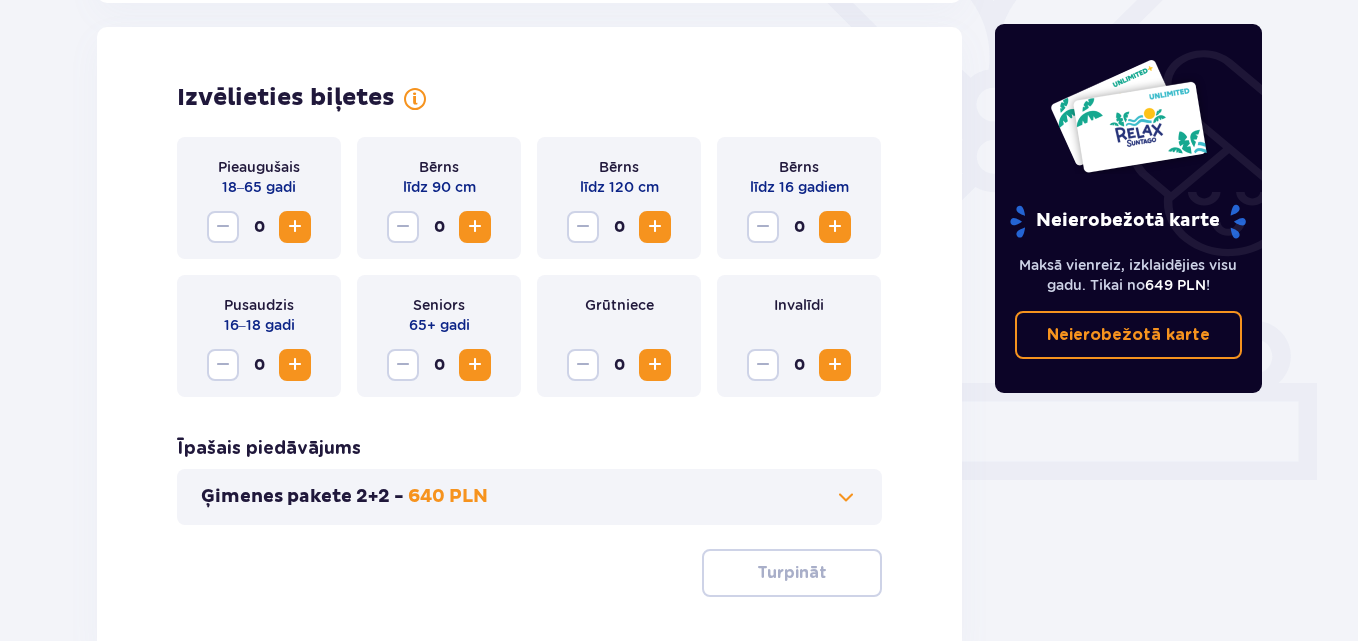 scroll, scrollTop: 556, scrollLeft: 0, axis: vertical 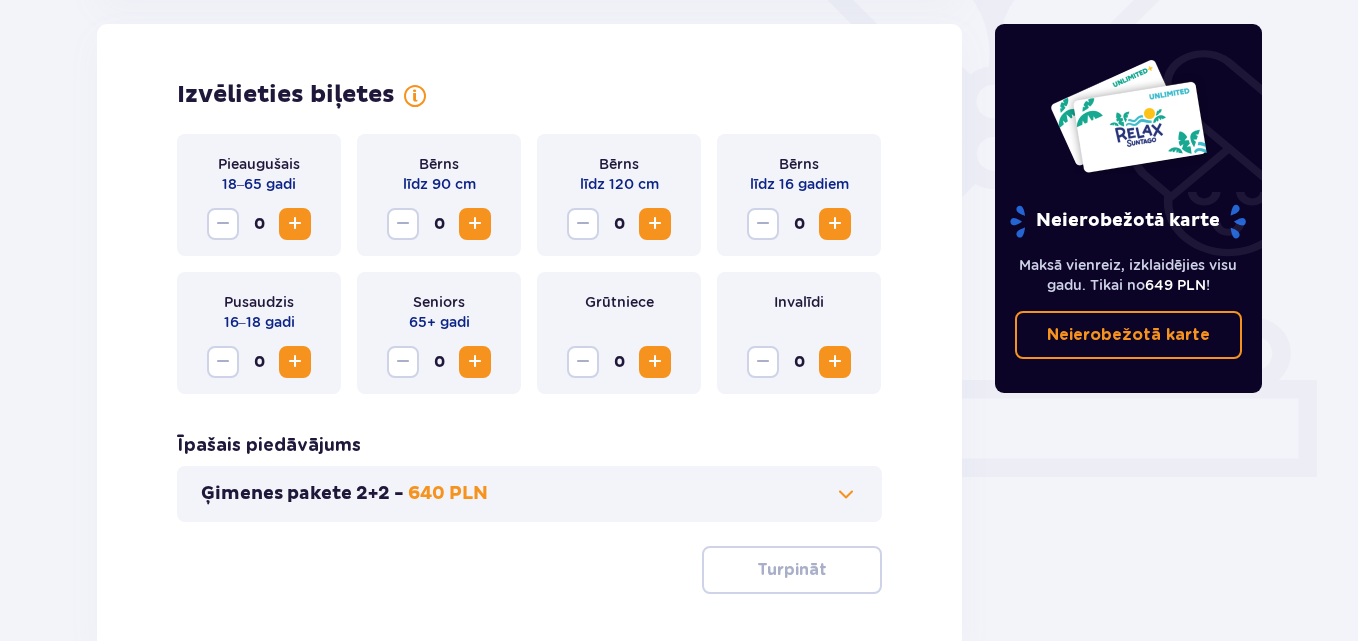 click at bounding box center [295, 224] 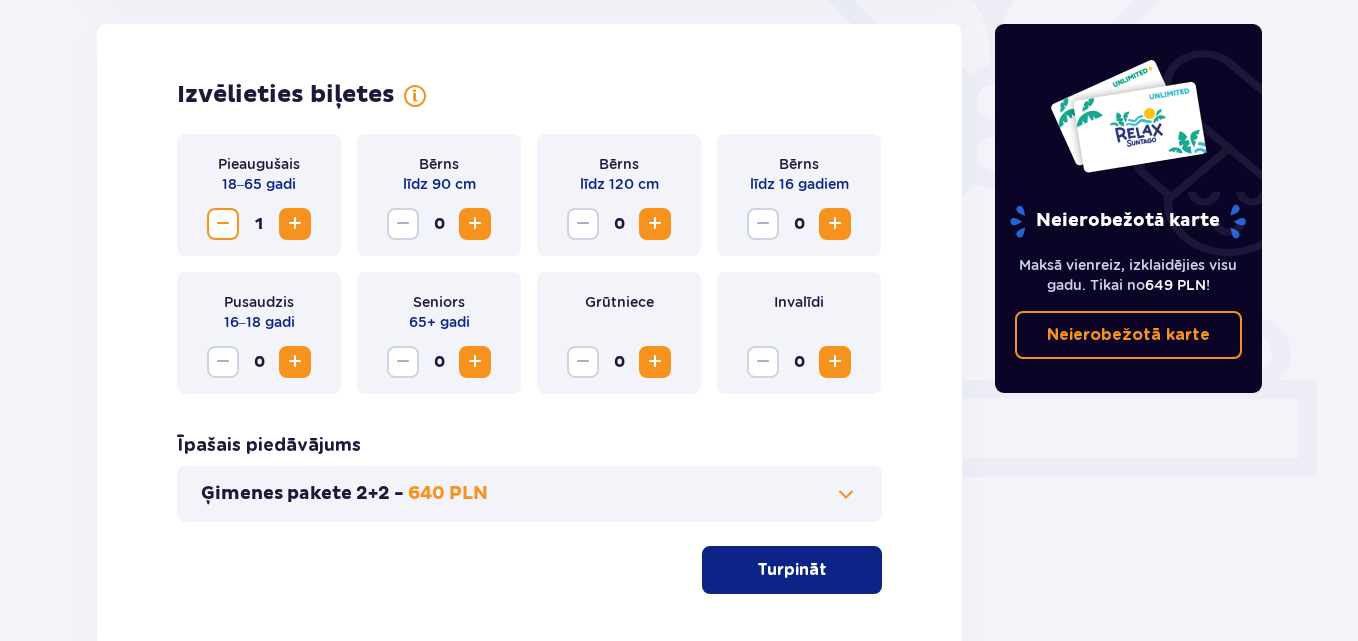 click at bounding box center (295, 224) 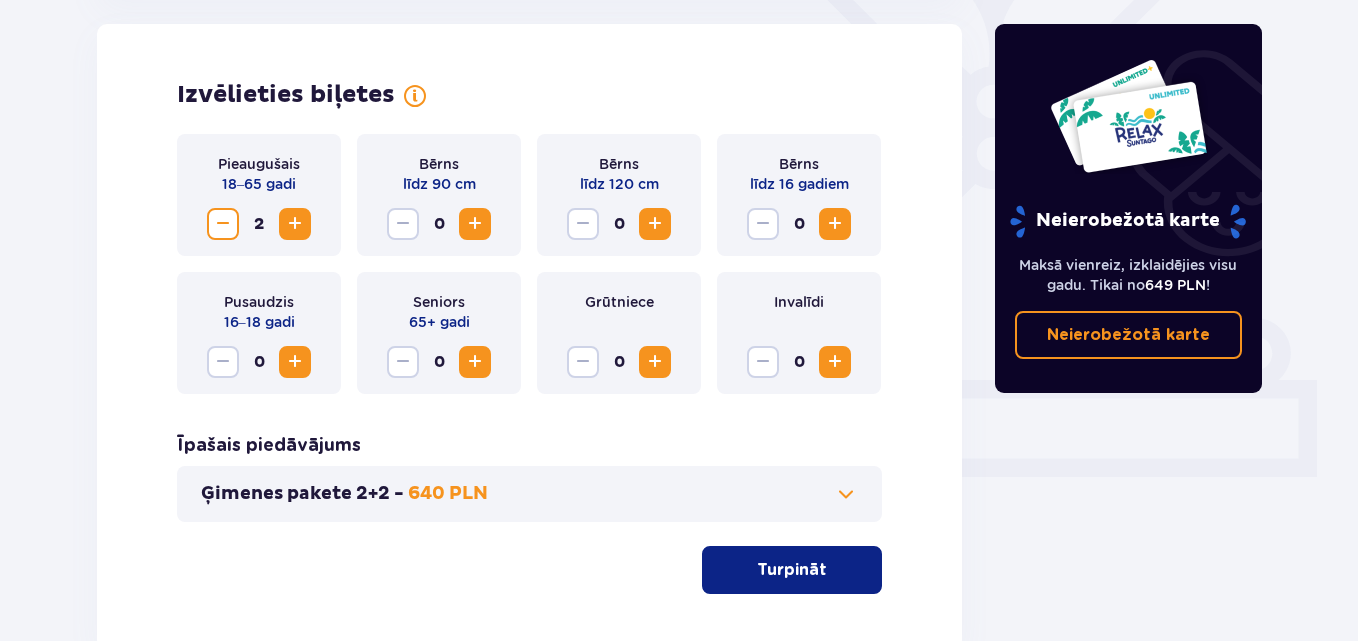 click at bounding box center (295, 224) 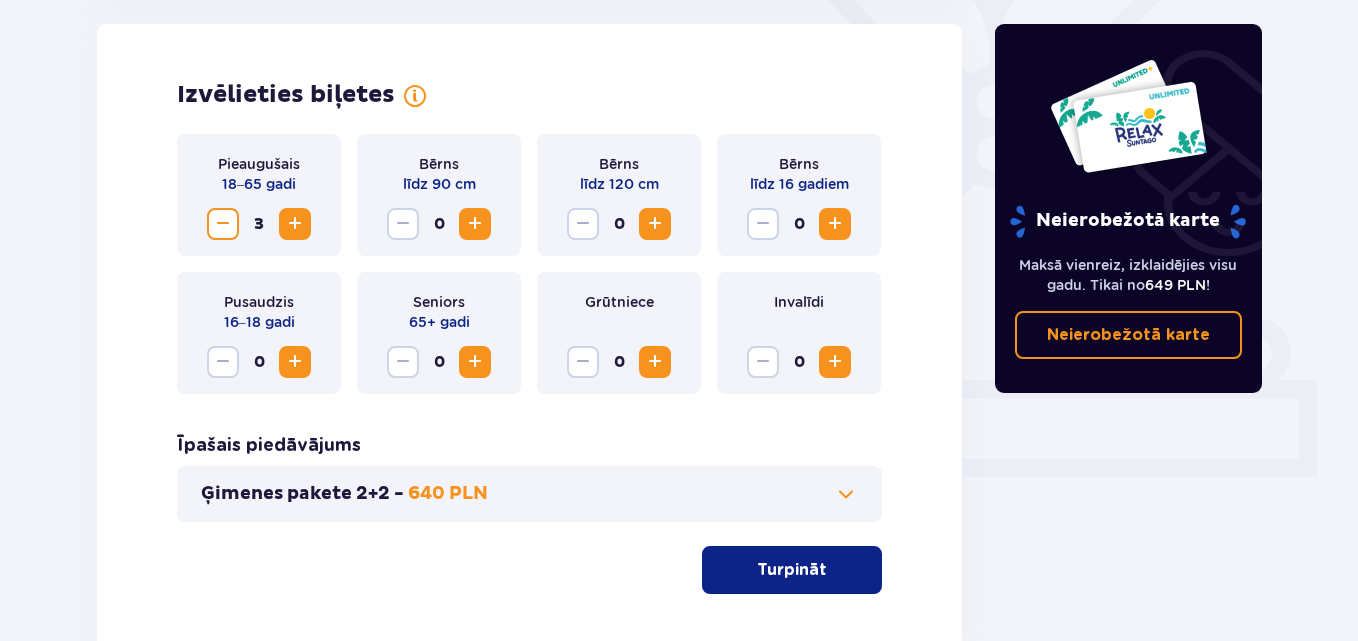 click at bounding box center [295, 224] 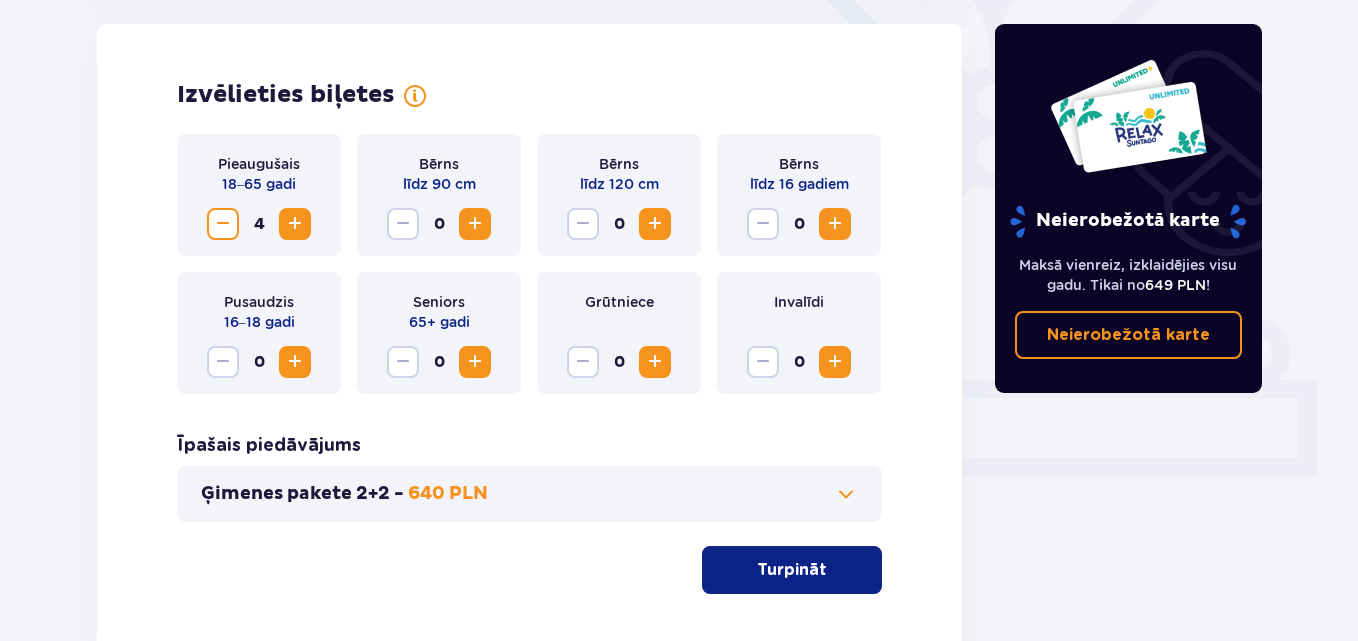 click at bounding box center (295, 224) 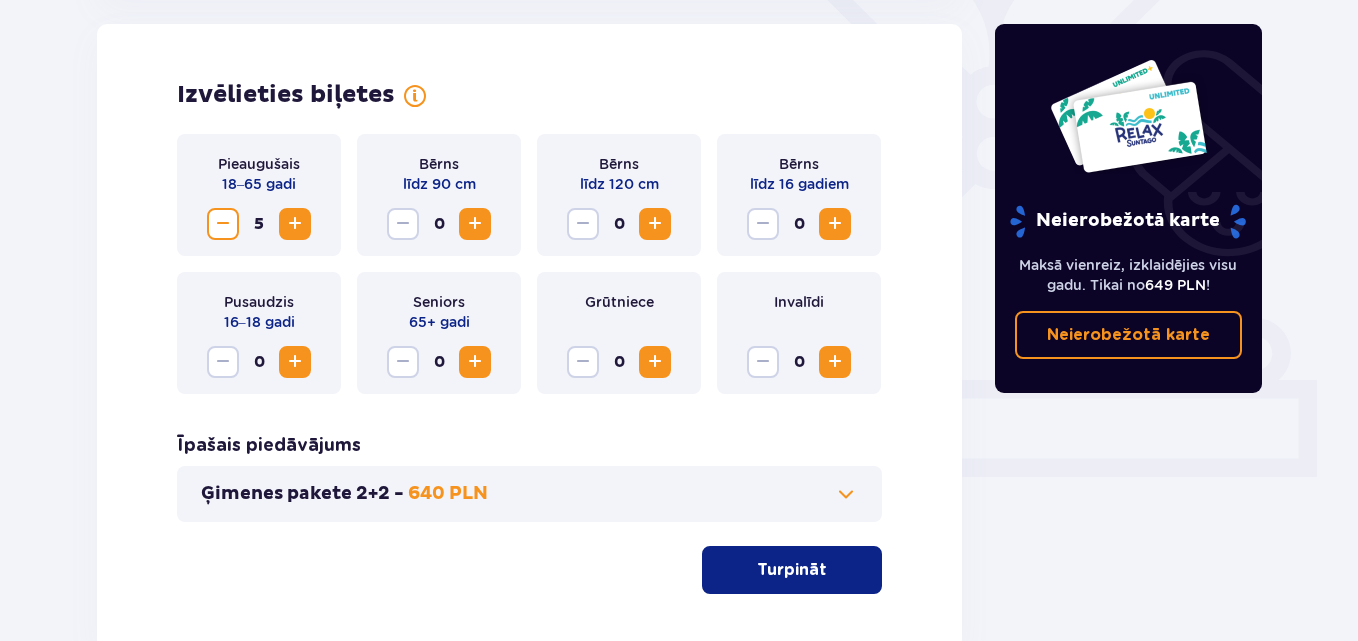 click at bounding box center [223, 224] 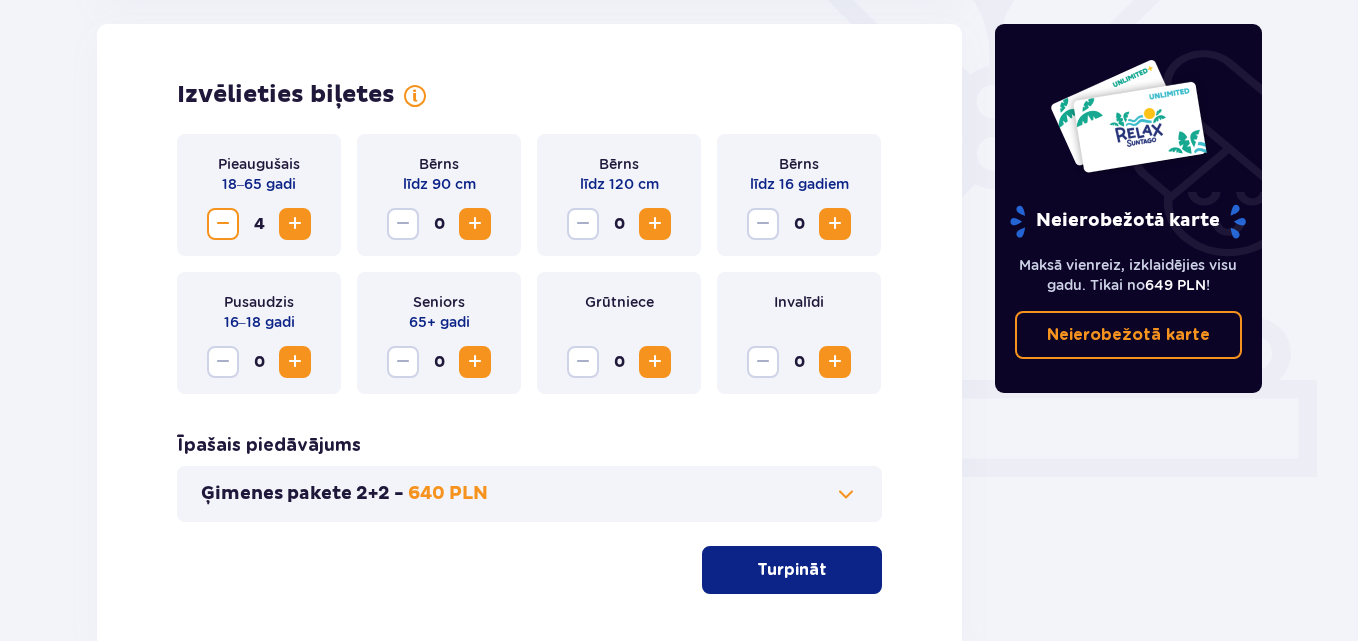 click at bounding box center (835, 224) 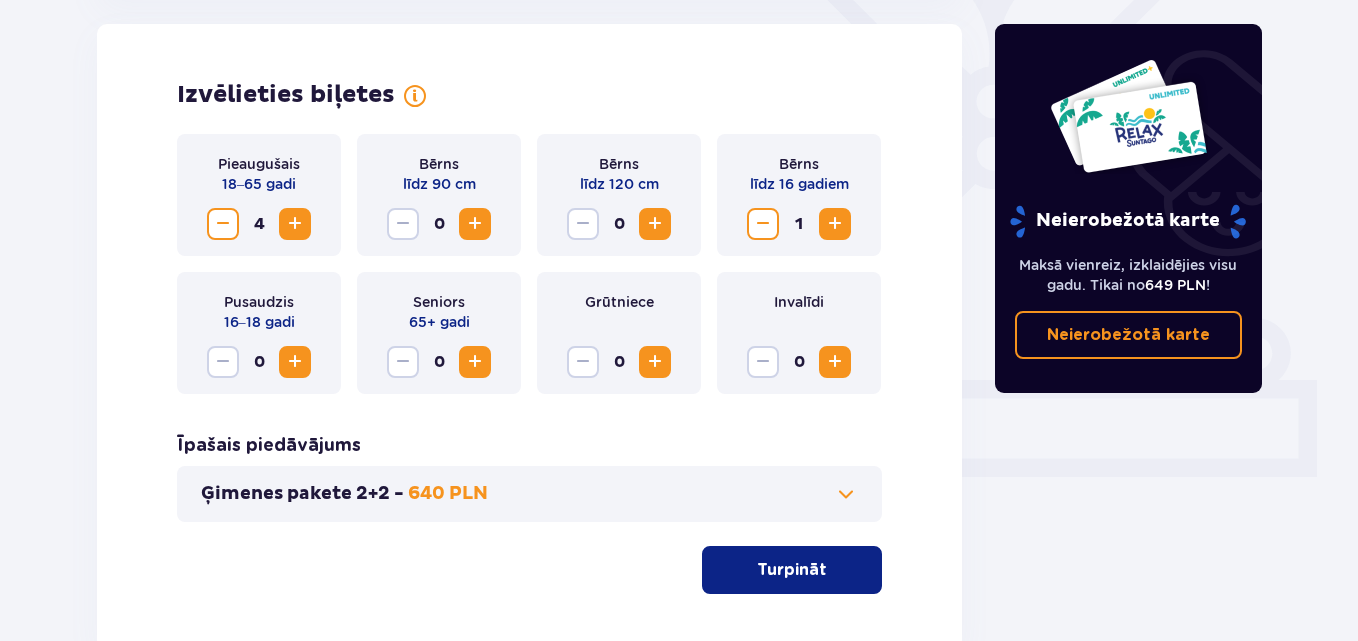 click on "Turpināt" at bounding box center [792, 570] 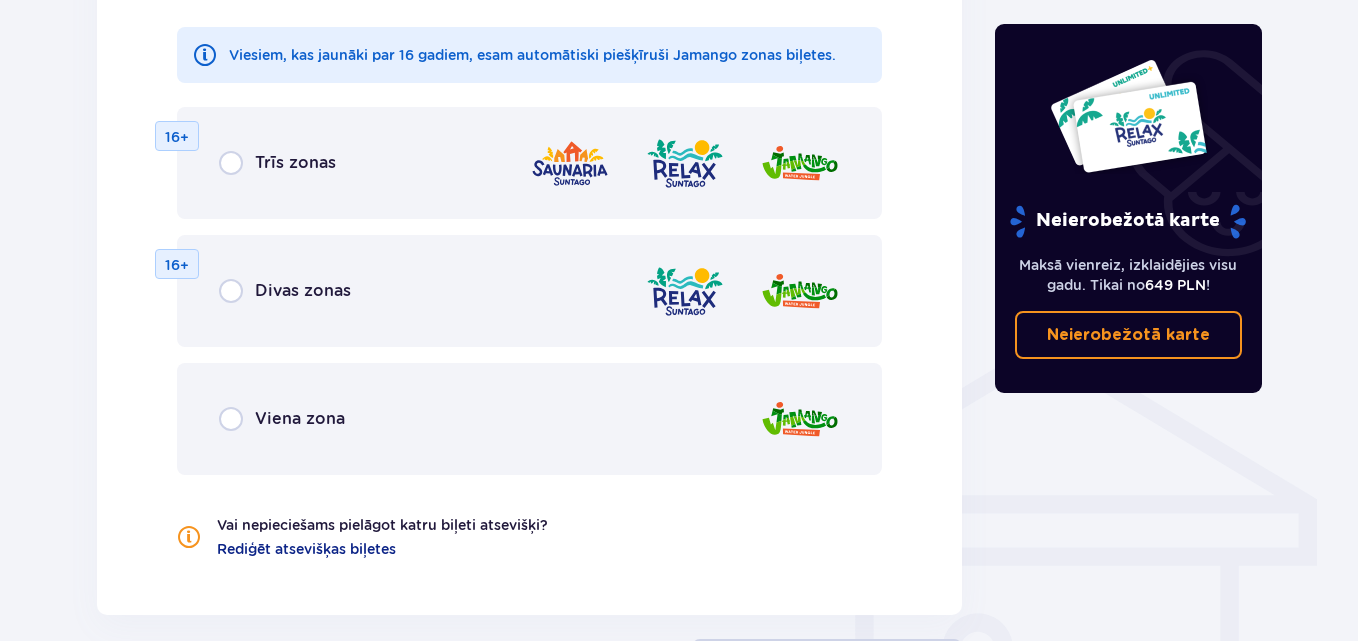 scroll, scrollTop: 1310, scrollLeft: 0, axis: vertical 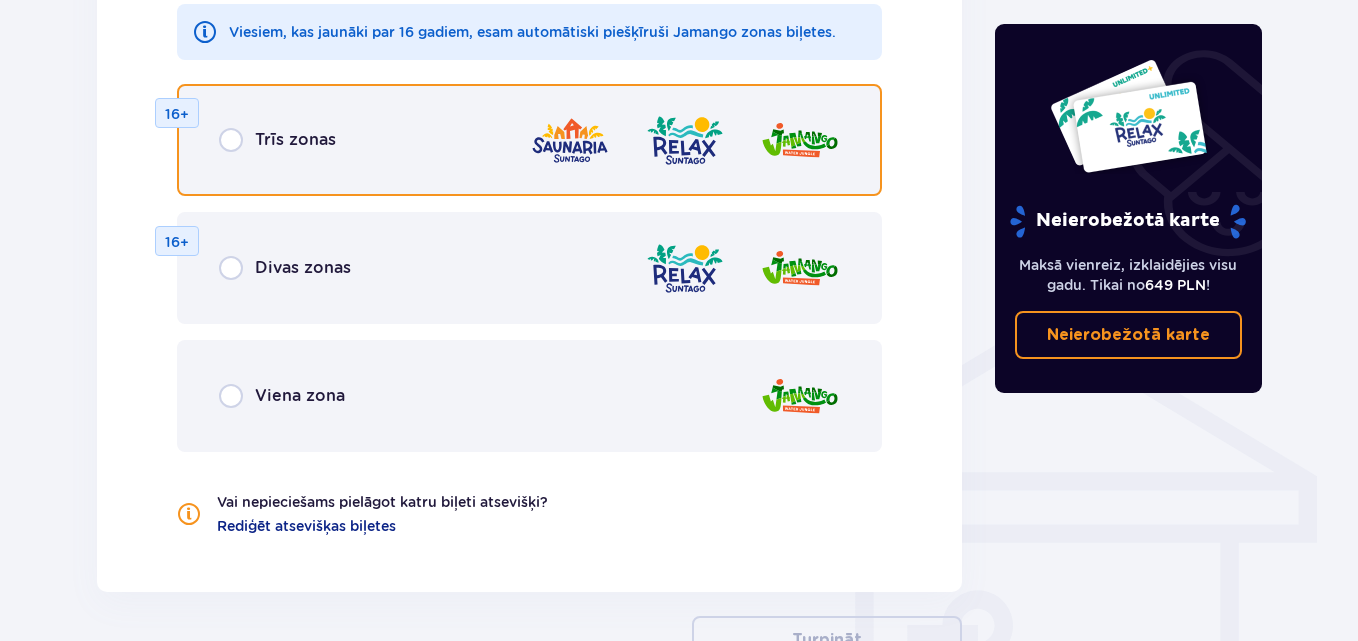 click at bounding box center (231, 140) 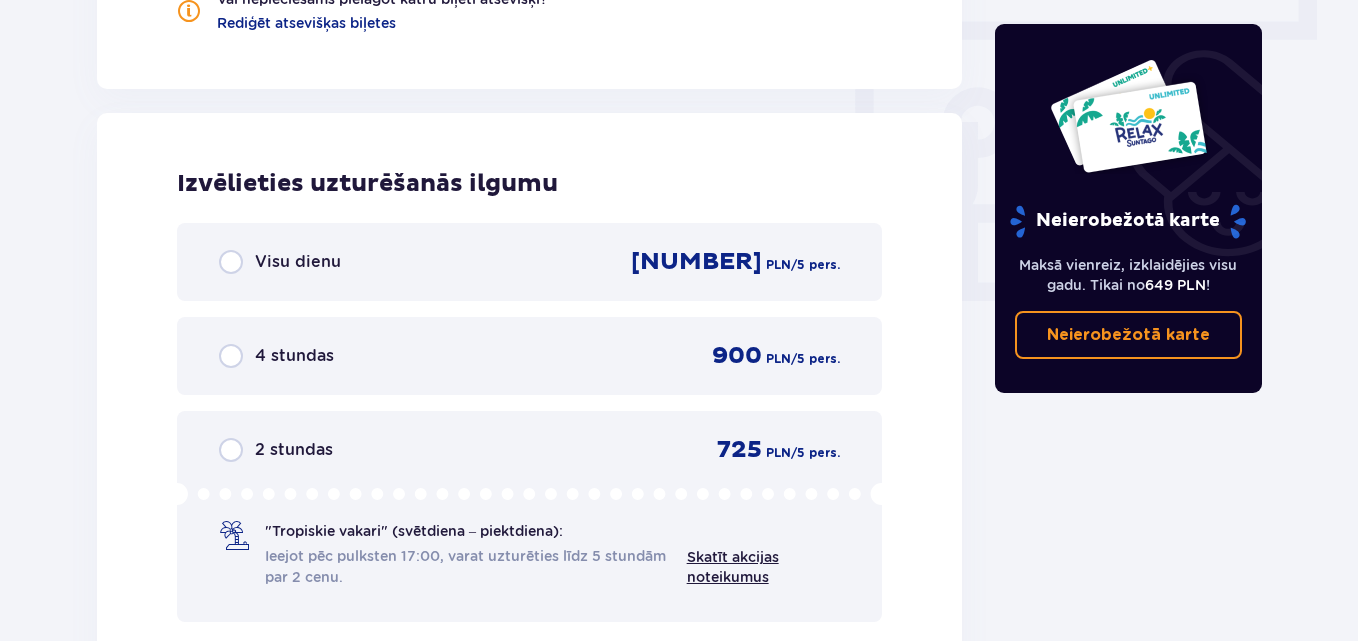 scroll, scrollTop: 1778, scrollLeft: 0, axis: vertical 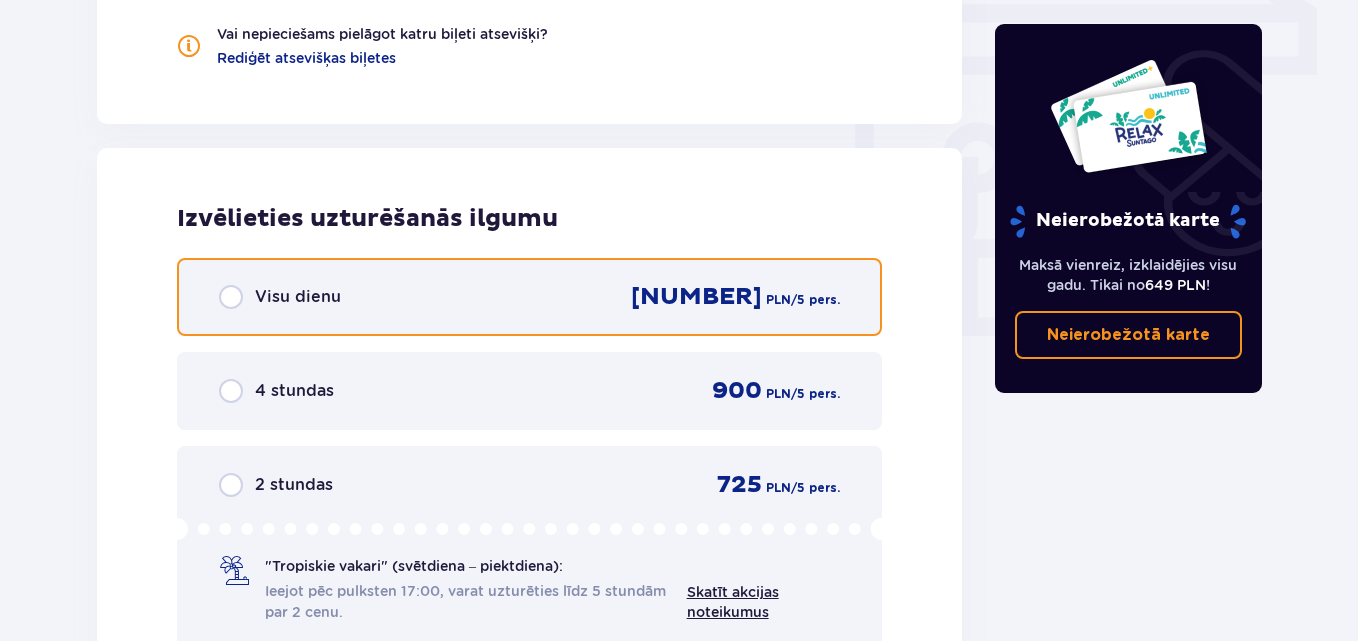 click at bounding box center (231, 297) 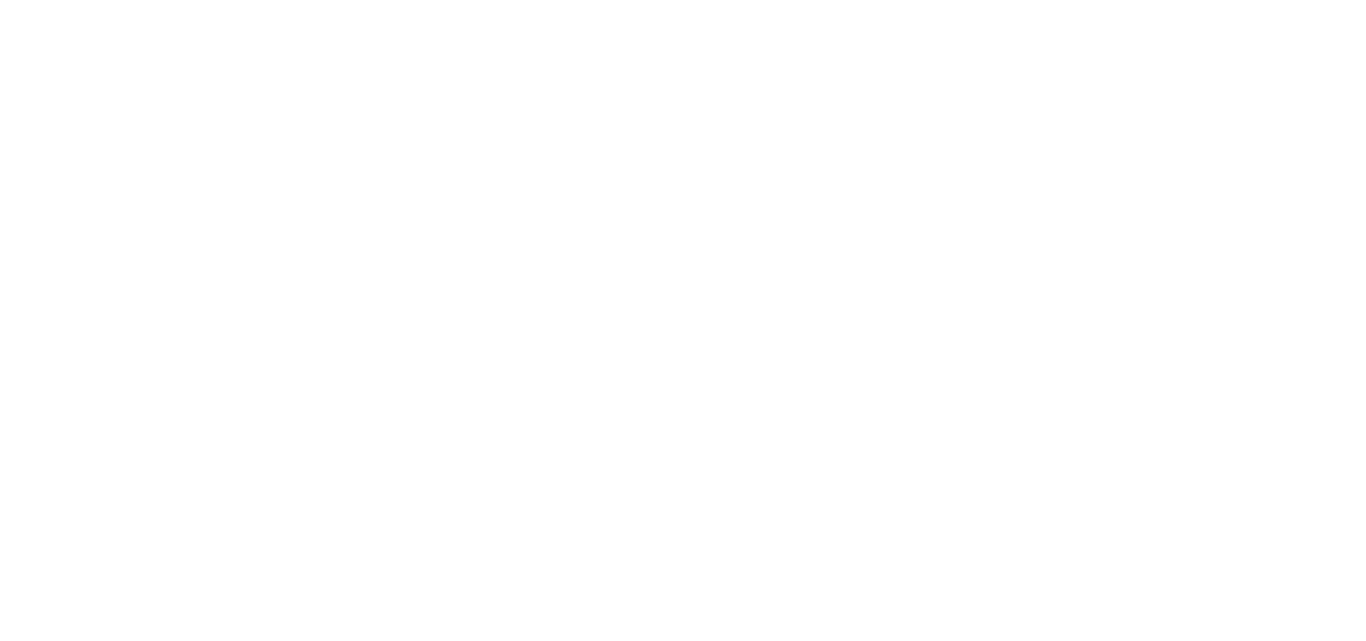 scroll, scrollTop: 0, scrollLeft: 0, axis: both 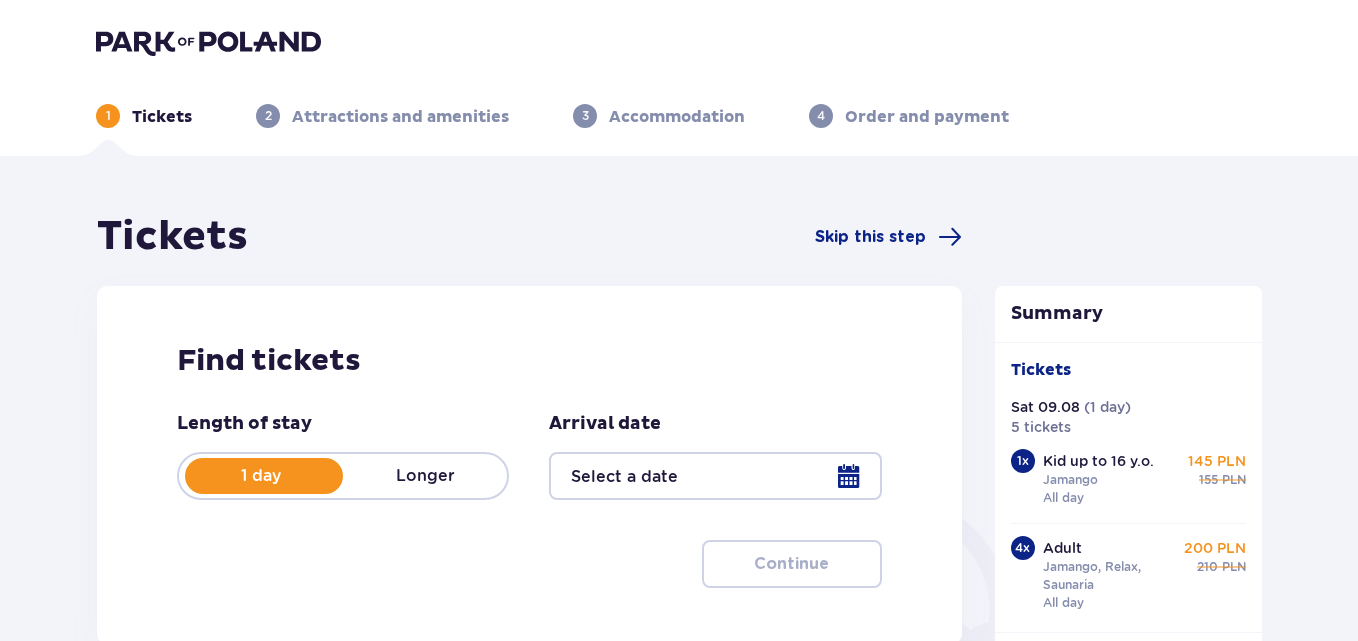 type on "09.08.25" 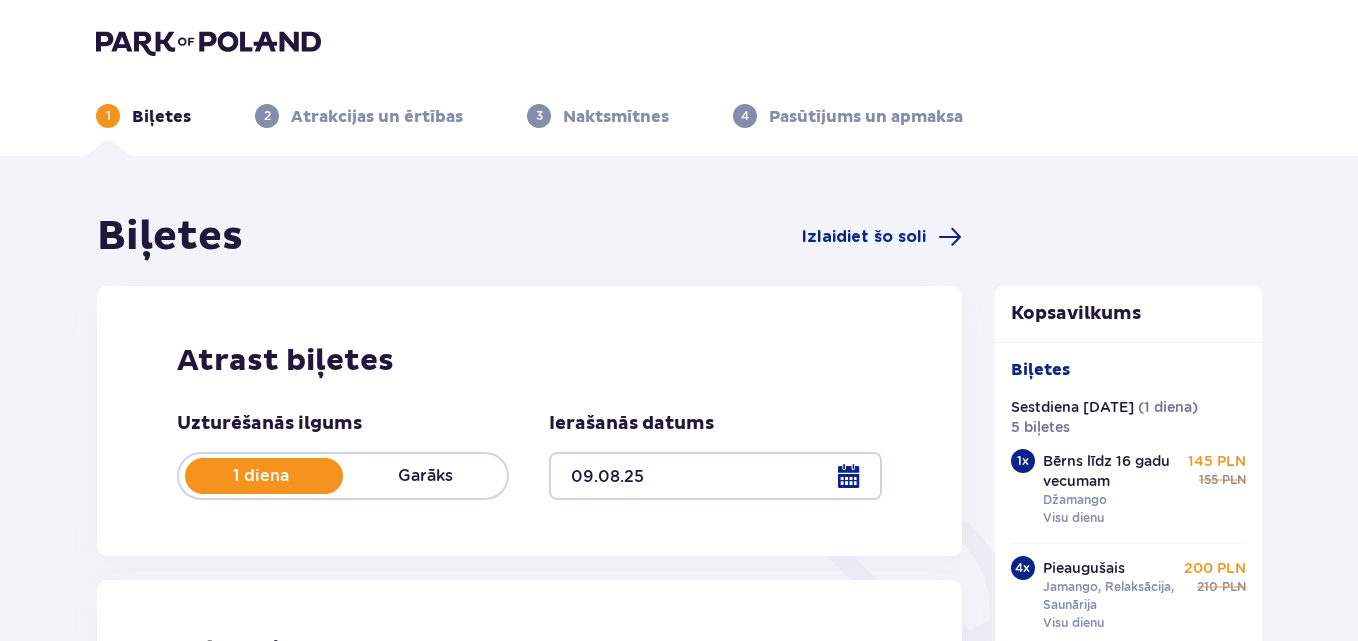 scroll, scrollTop: 0, scrollLeft: 0, axis: both 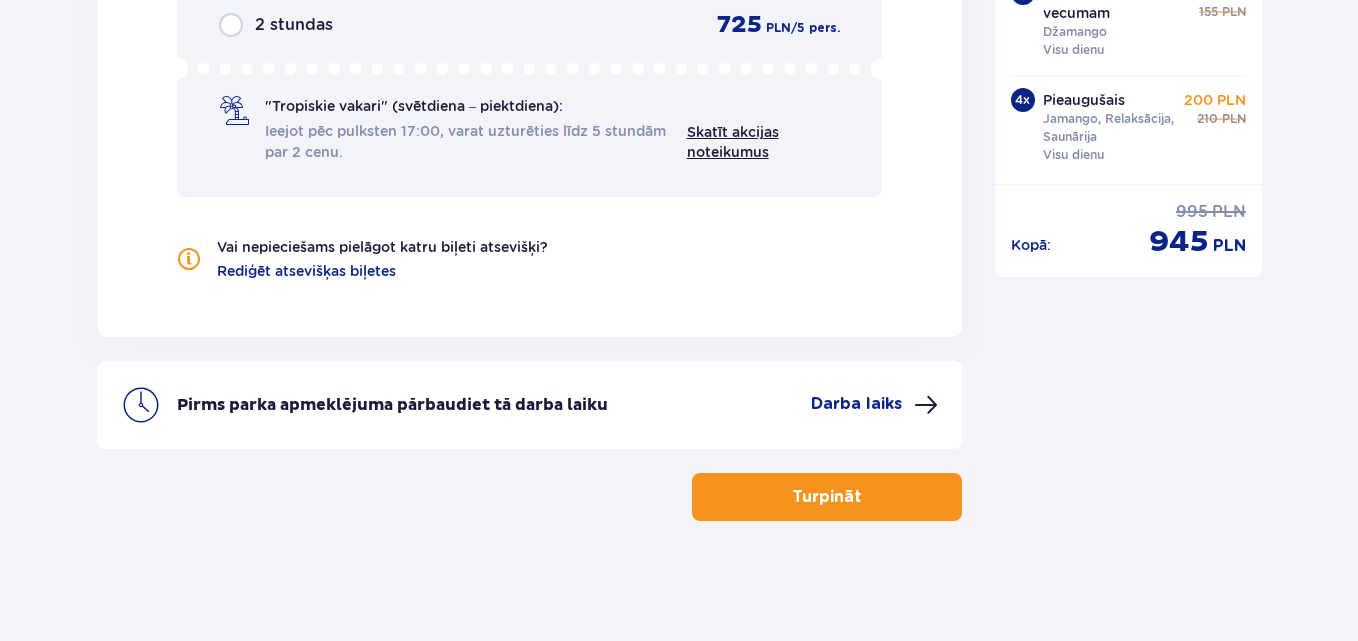 click on "Turpināt" at bounding box center (827, 497) 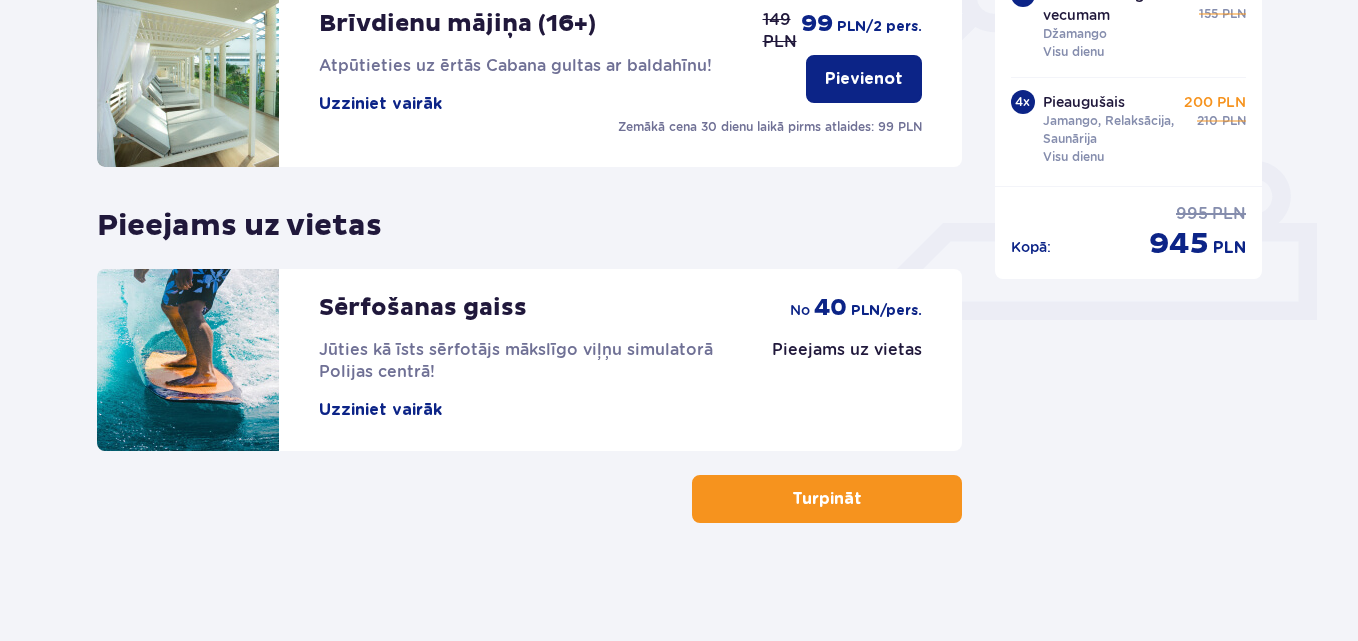 scroll, scrollTop: 715, scrollLeft: 0, axis: vertical 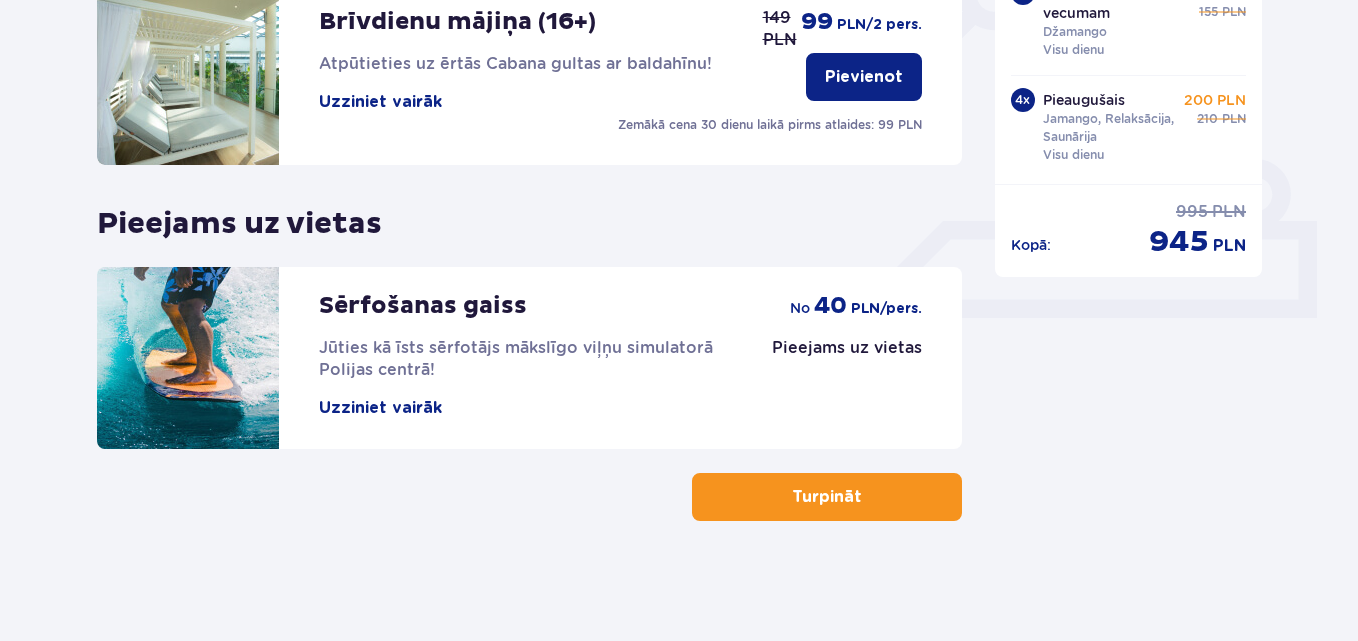 click on "Turpināt" at bounding box center (827, 497) 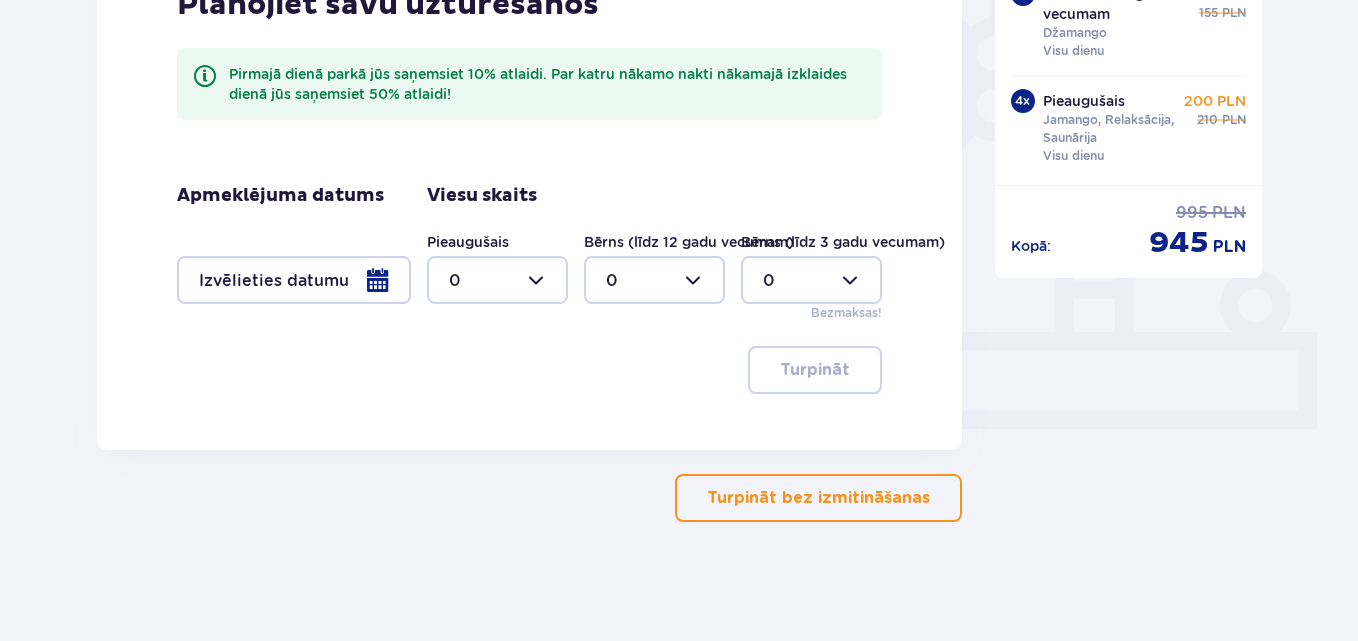 scroll, scrollTop: 605, scrollLeft: 0, axis: vertical 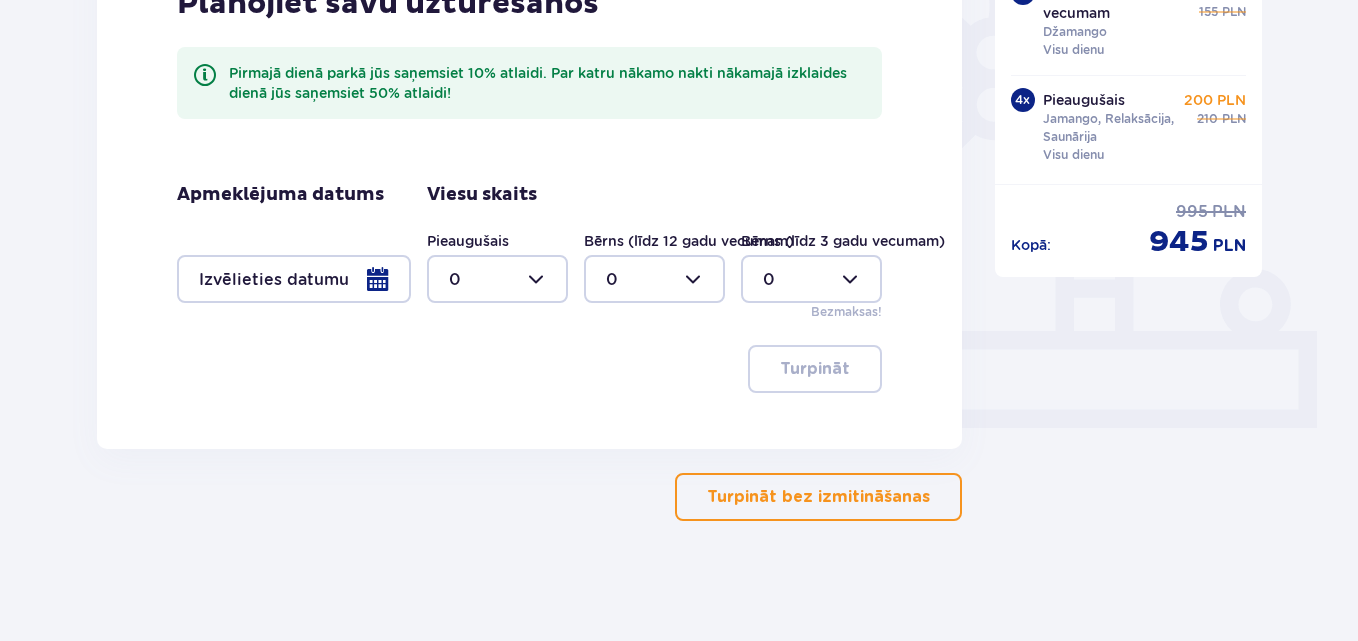 click on "Turpināt bez izmitināšanas" at bounding box center (818, 497) 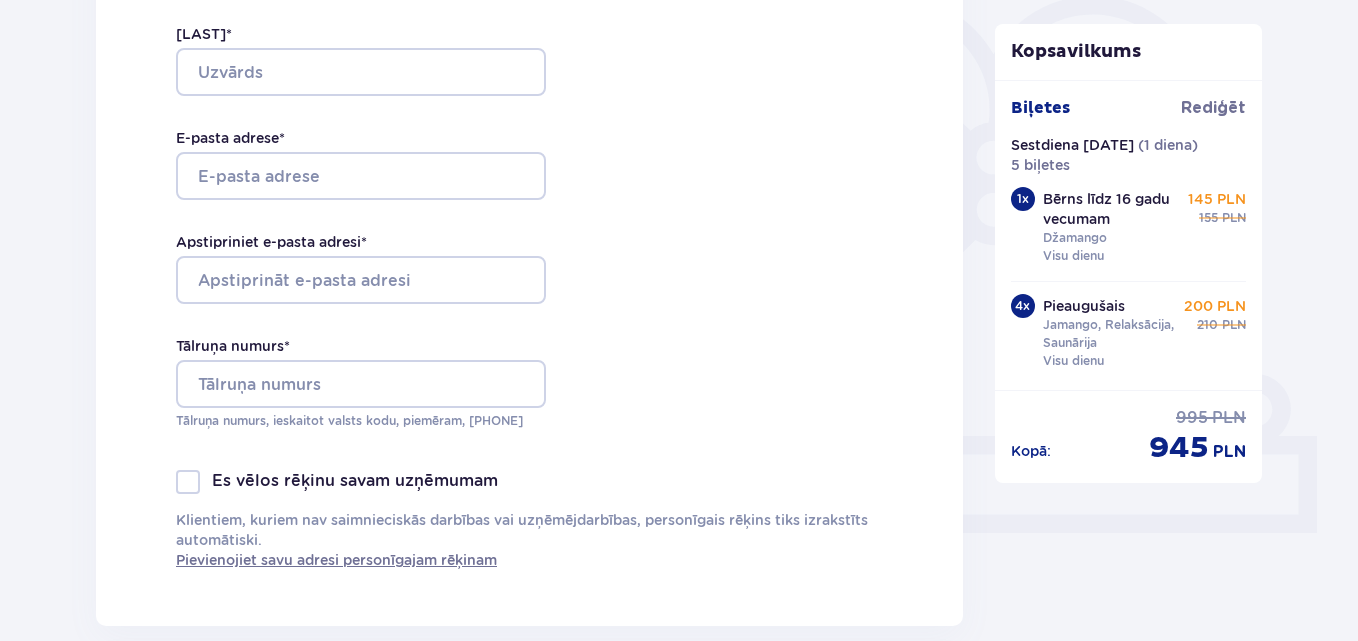 scroll, scrollTop: 400, scrollLeft: 0, axis: vertical 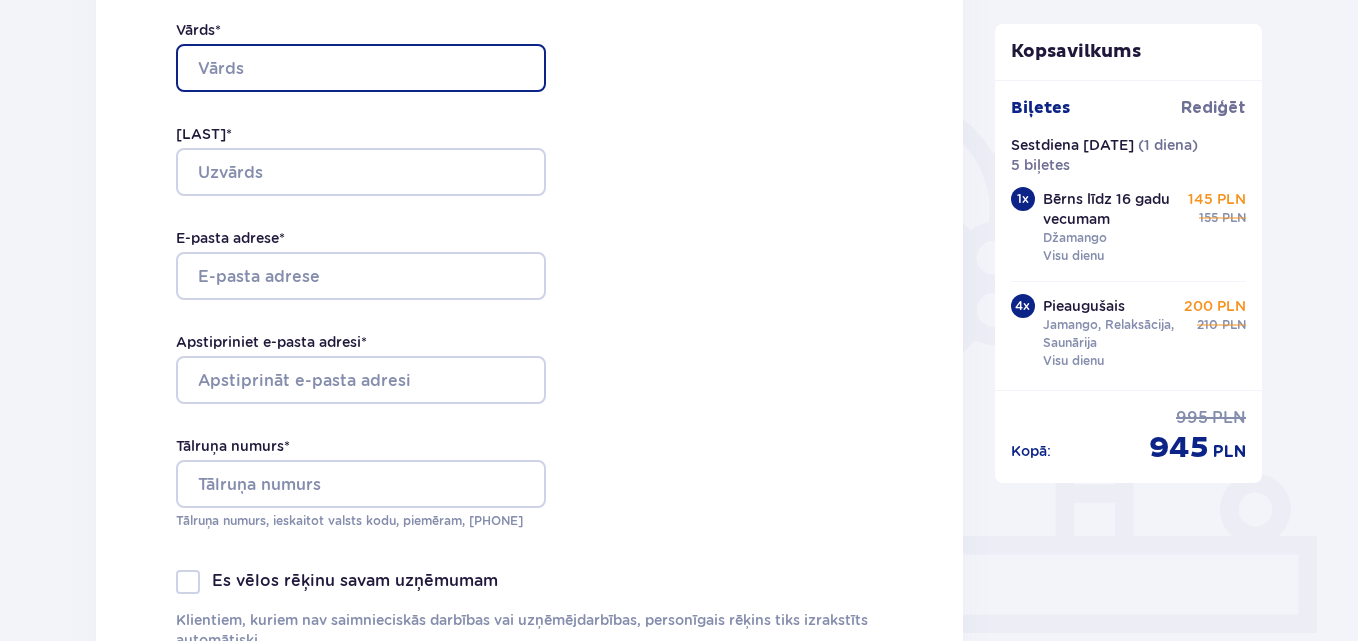 click on "[FIRST]  *" at bounding box center [361, 68] 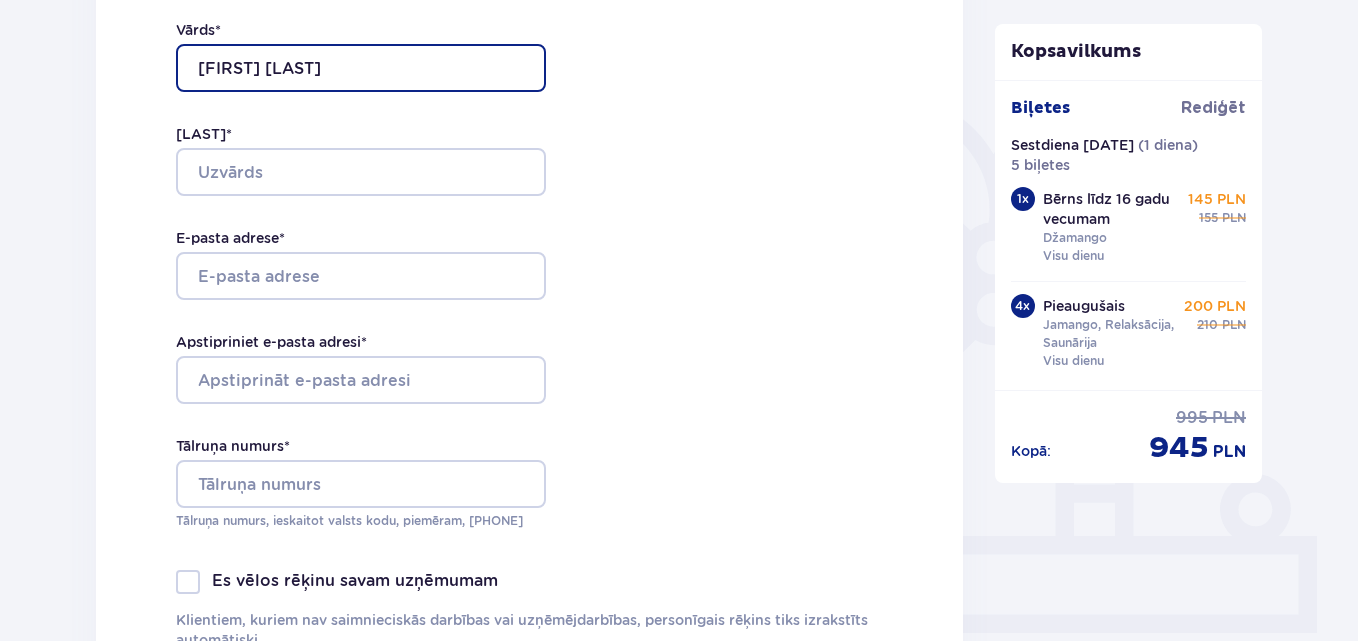 click on "[FIRST] [LAST]" at bounding box center [361, 68] 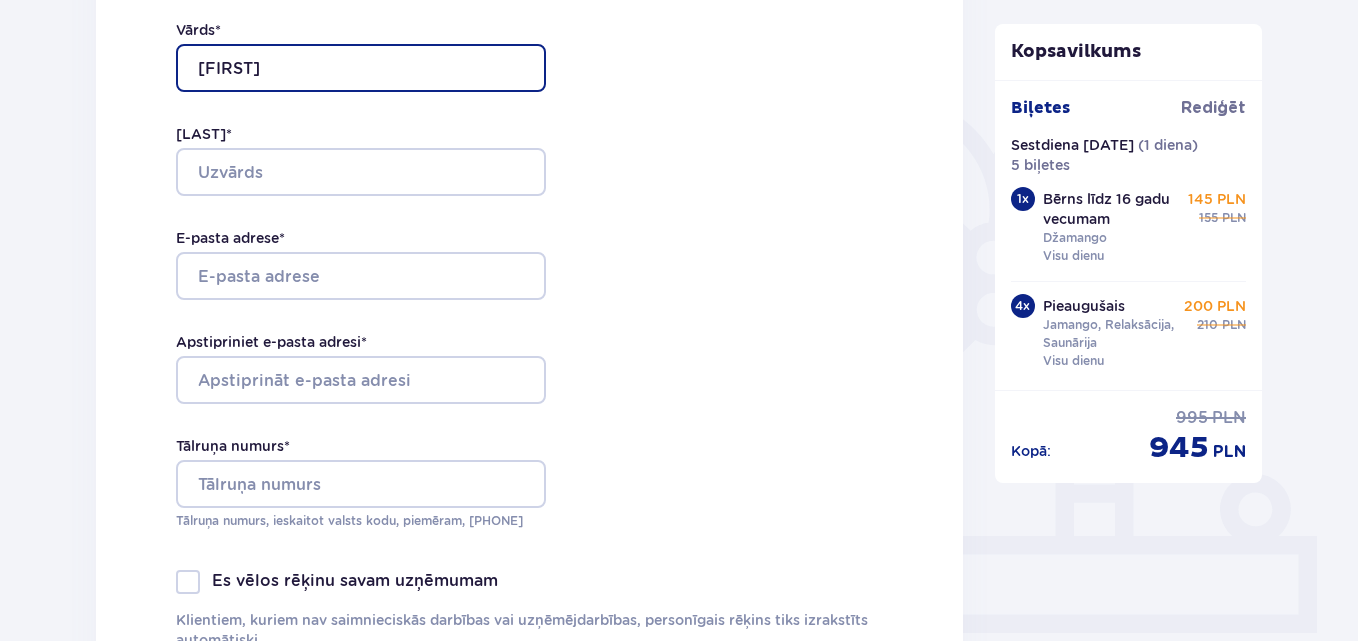 type on "[FIRST]" 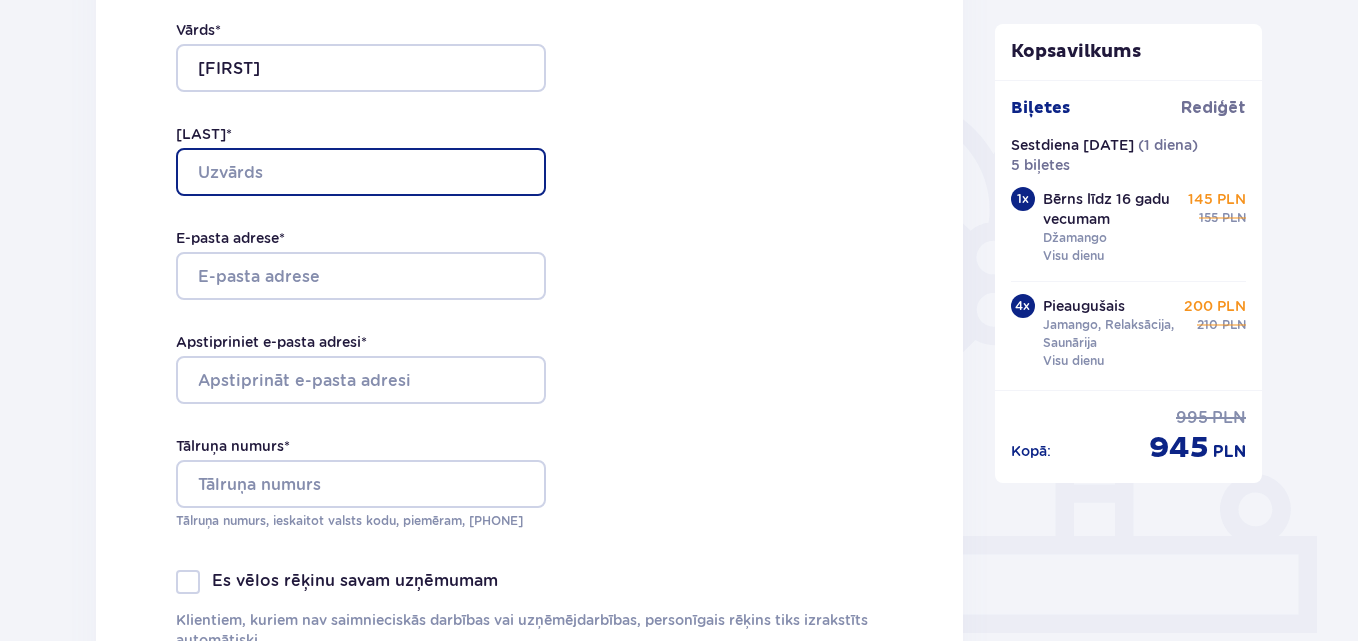 click on "[LAST]  *" at bounding box center (361, 172) 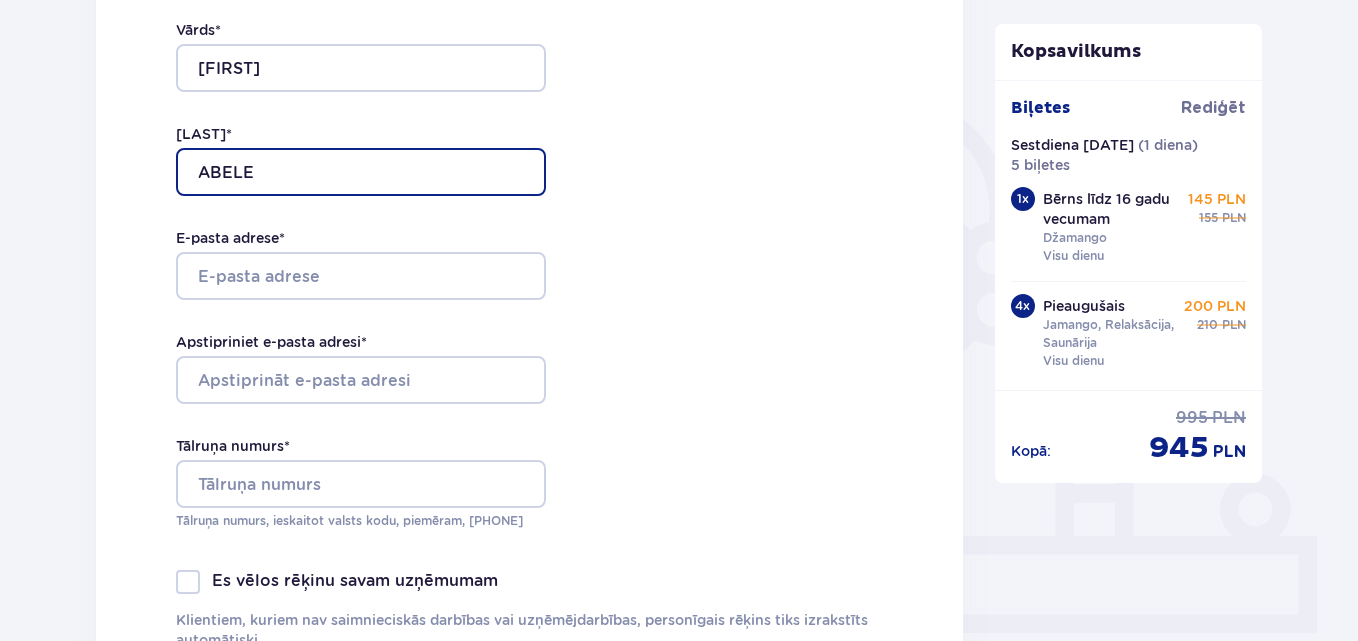 type on "ABELE" 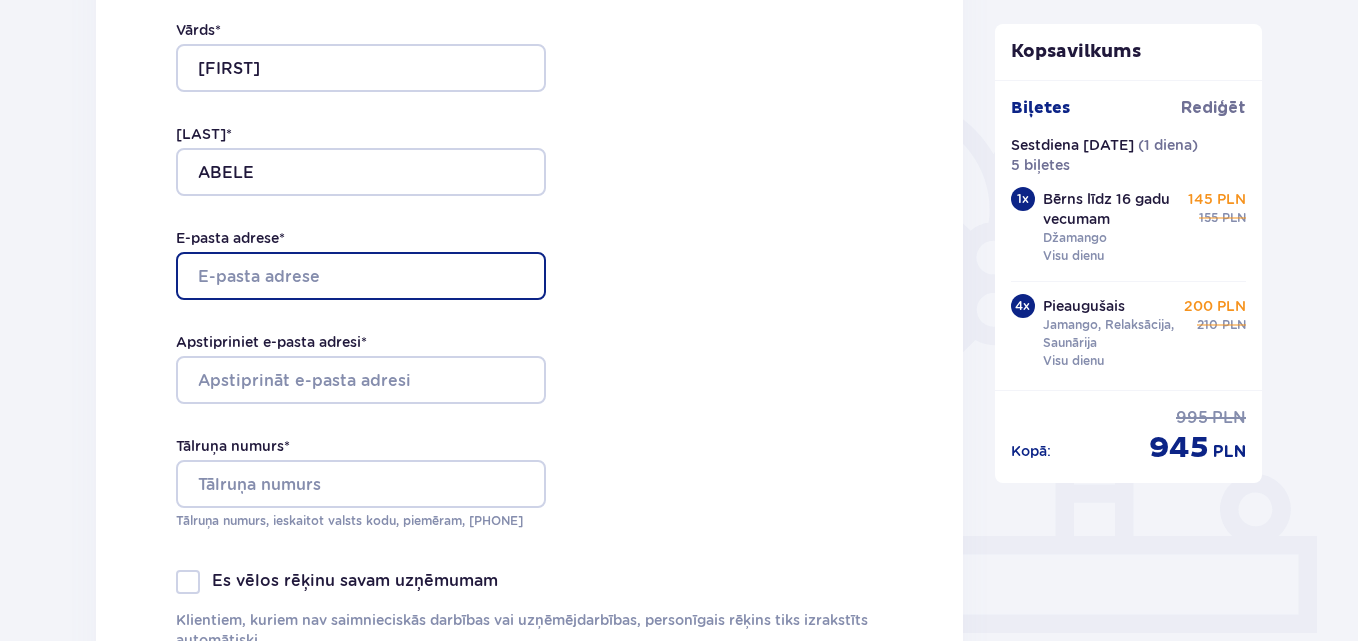 click on "E-pasta adrese  *" at bounding box center [361, 276] 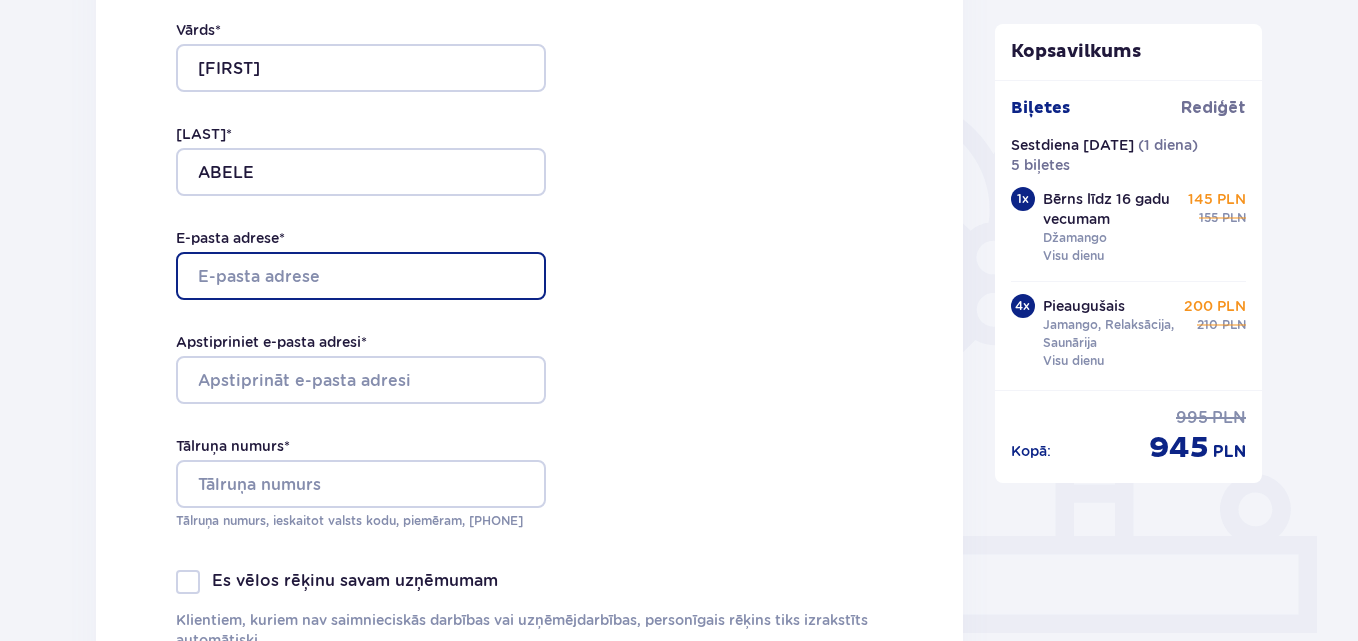 type on "[EMAIL]" 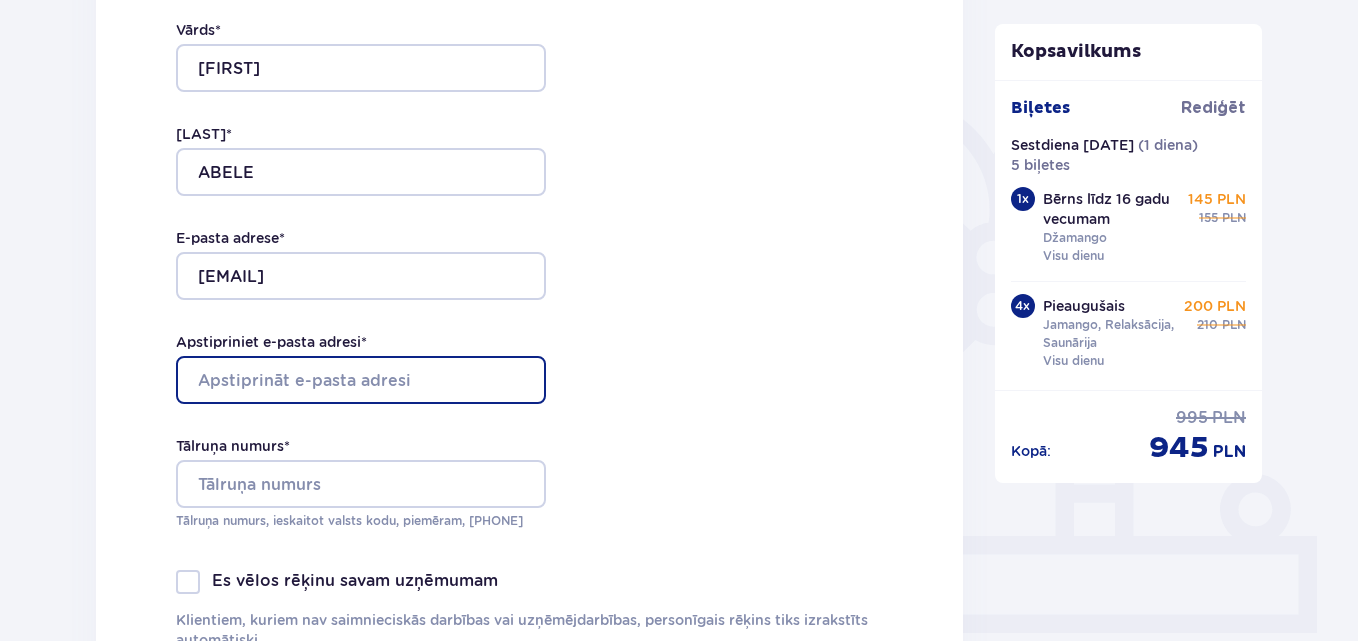 click on "Apstipriniet e-pasta adresi  *" at bounding box center [361, 380] 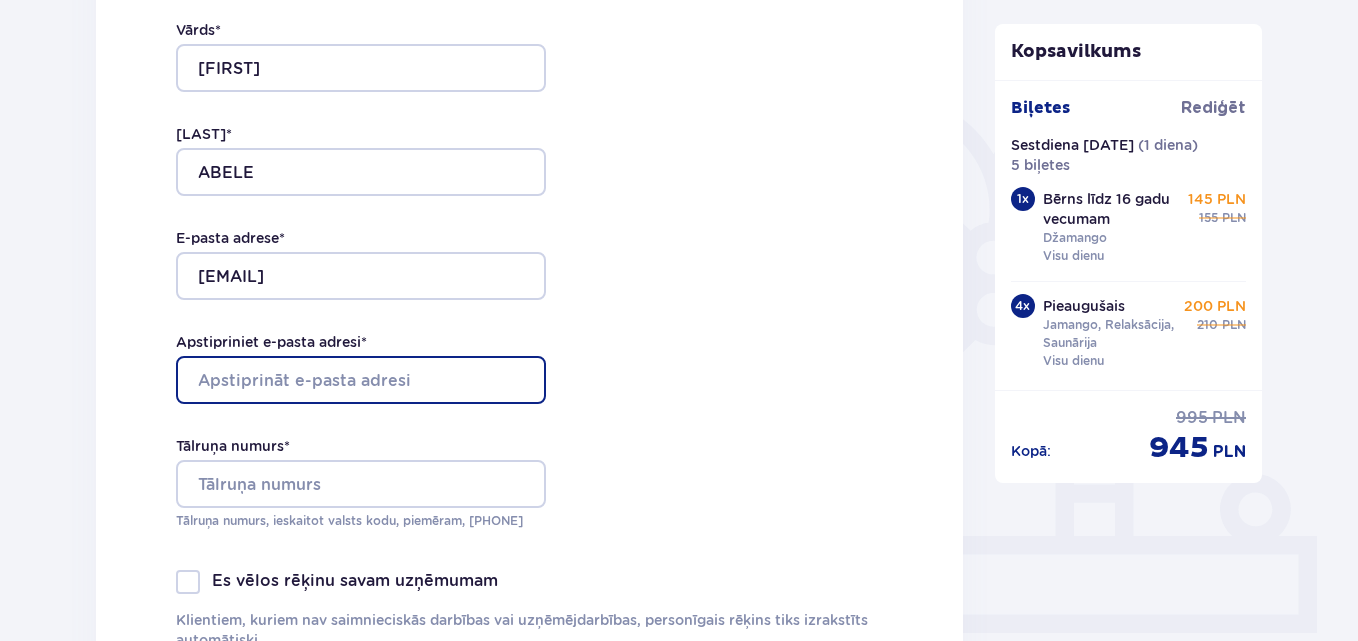 click on "Apstipriniet e-pasta adresi  *" at bounding box center [361, 380] 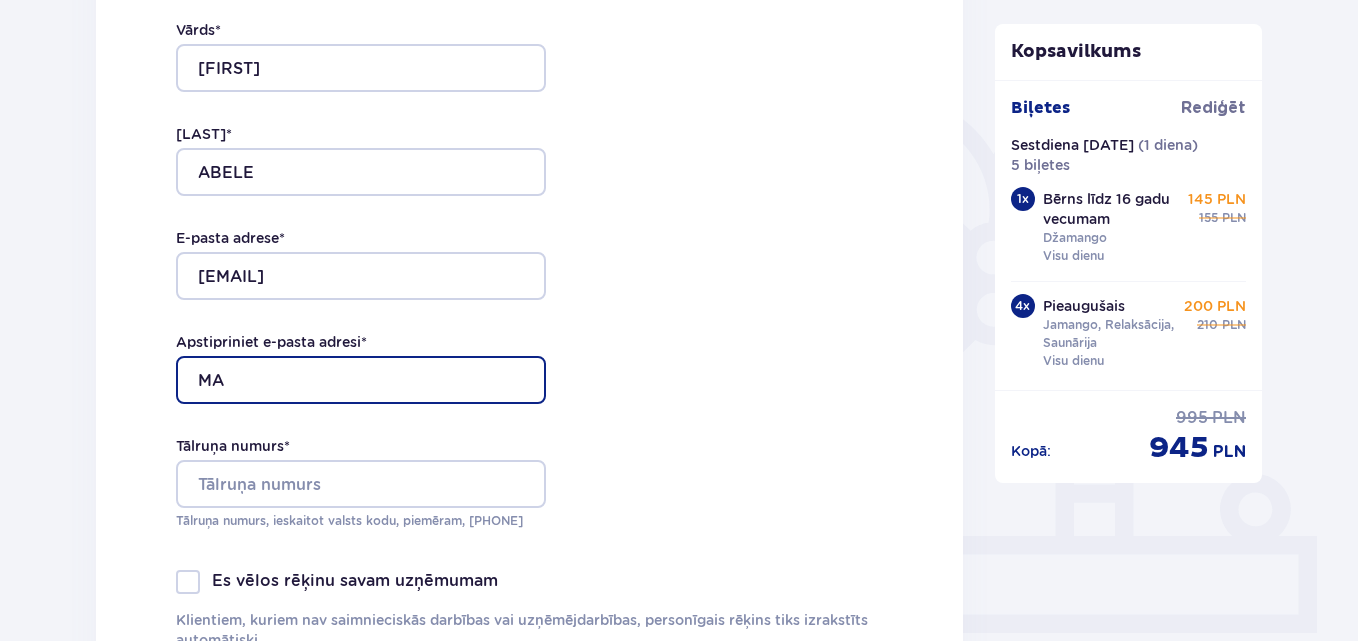type on "M" 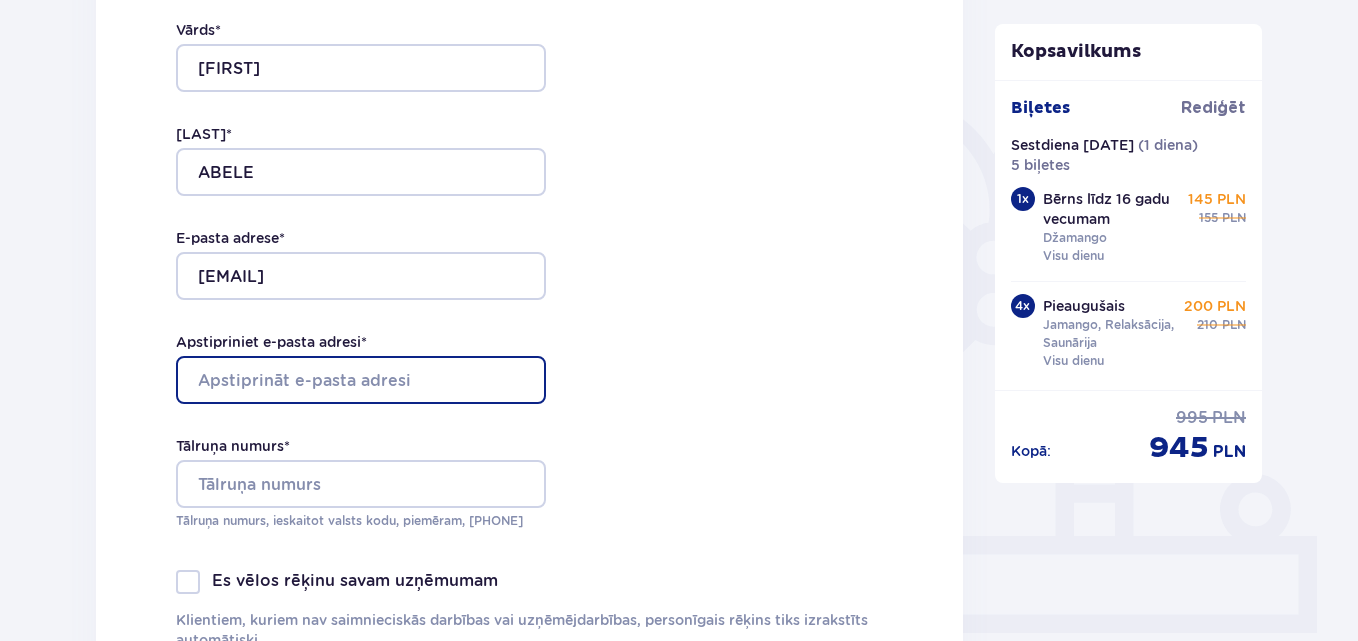 click on "Apstipriniet e-pasta adresi  *" at bounding box center (361, 380) 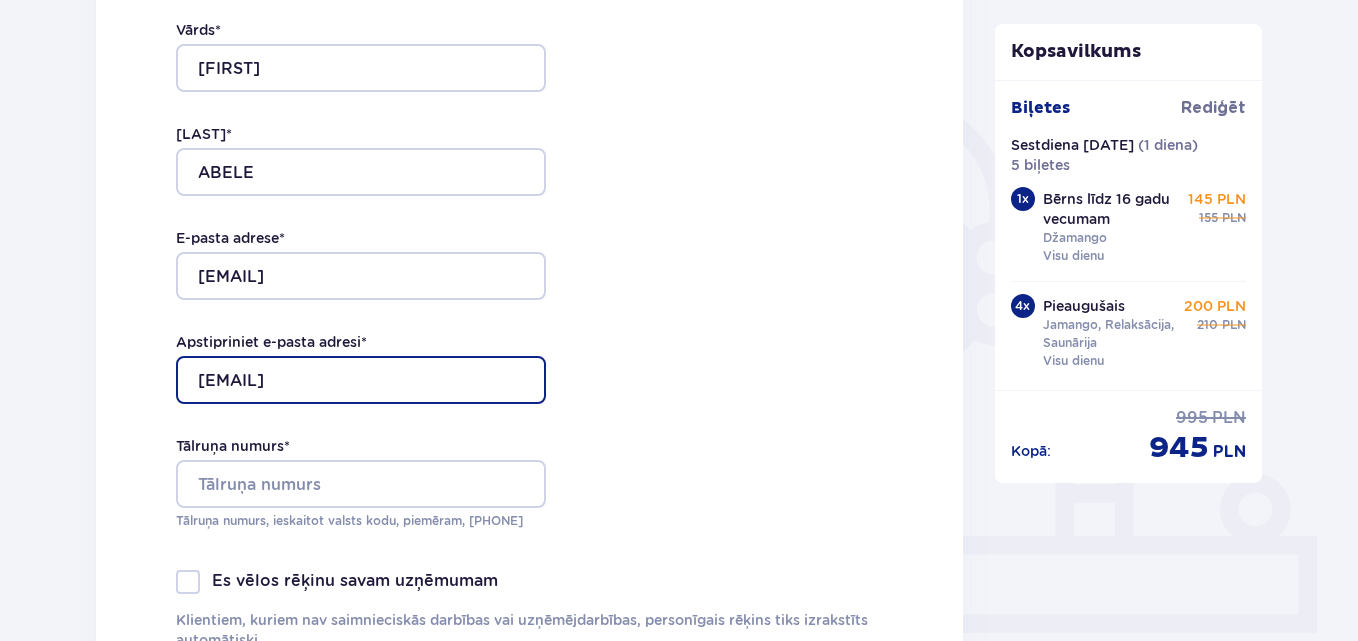 type on "[EMAIL]" 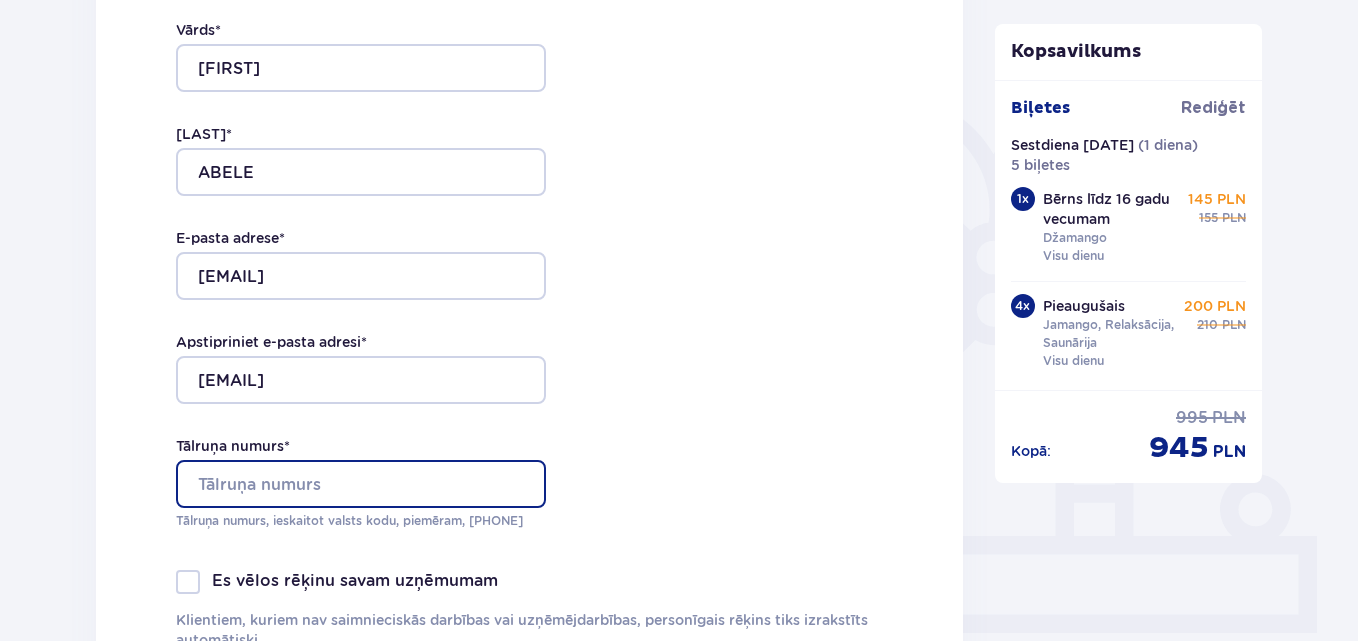 click on "Tālruņa numurs  *" at bounding box center [361, 484] 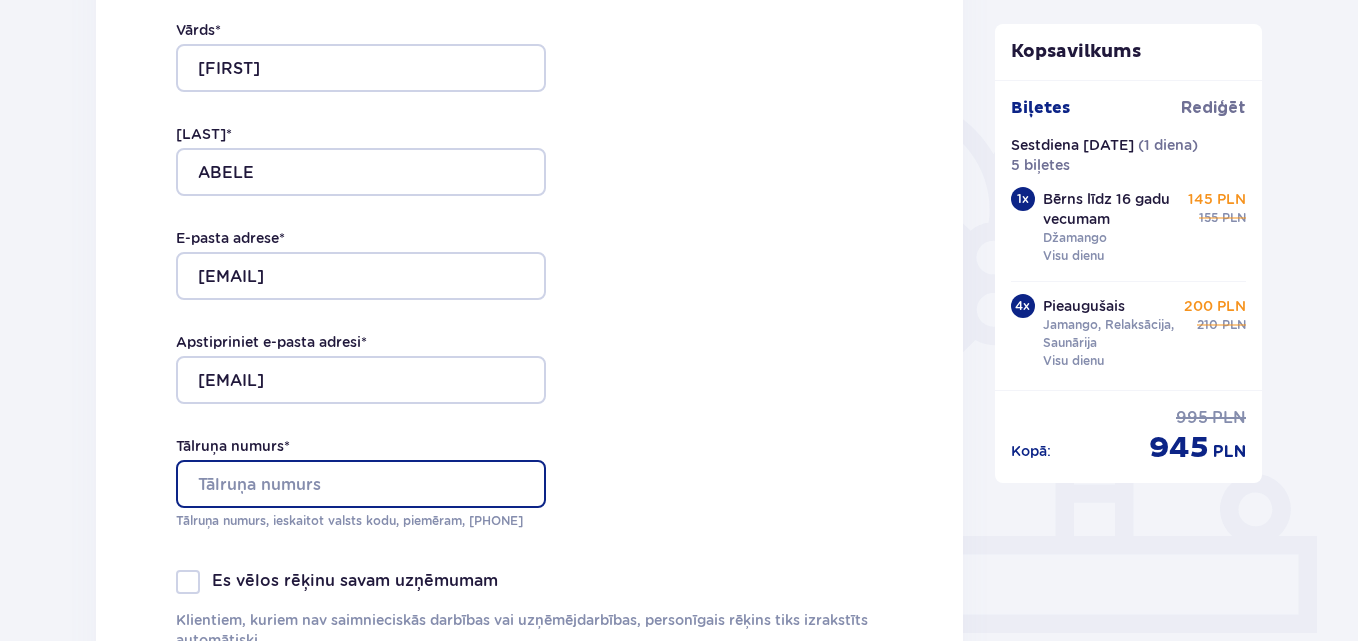 type on "+37129453908" 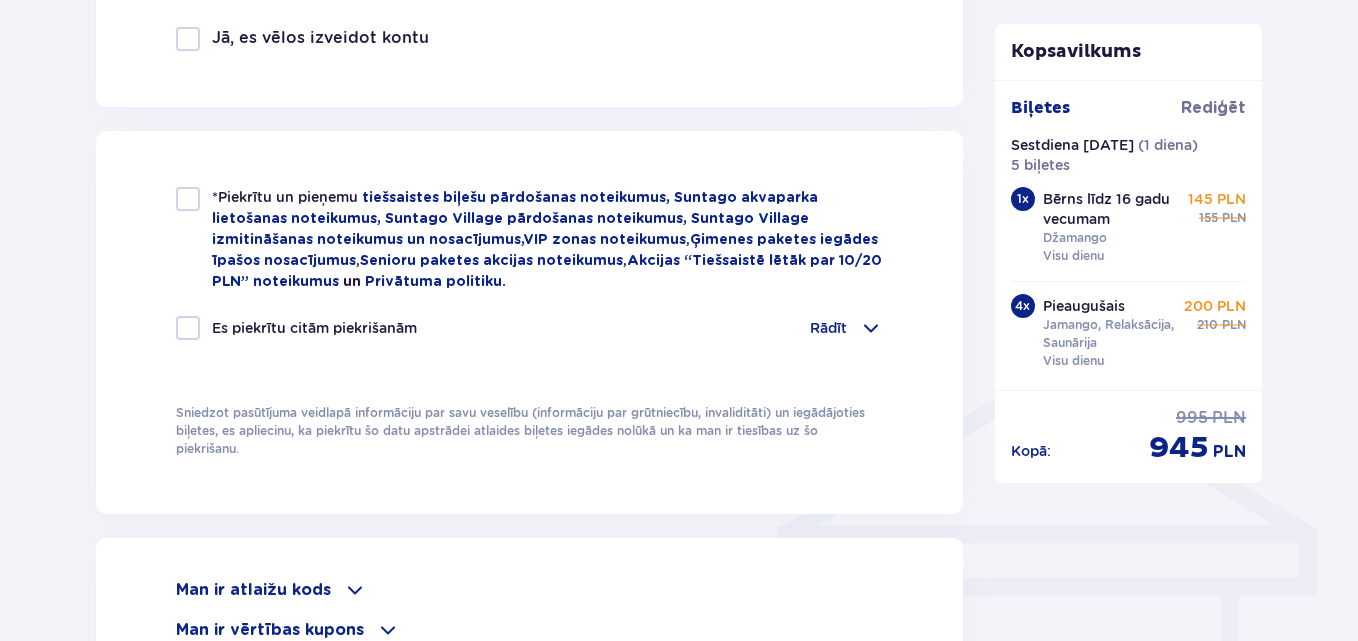 scroll, scrollTop: 1300, scrollLeft: 0, axis: vertical 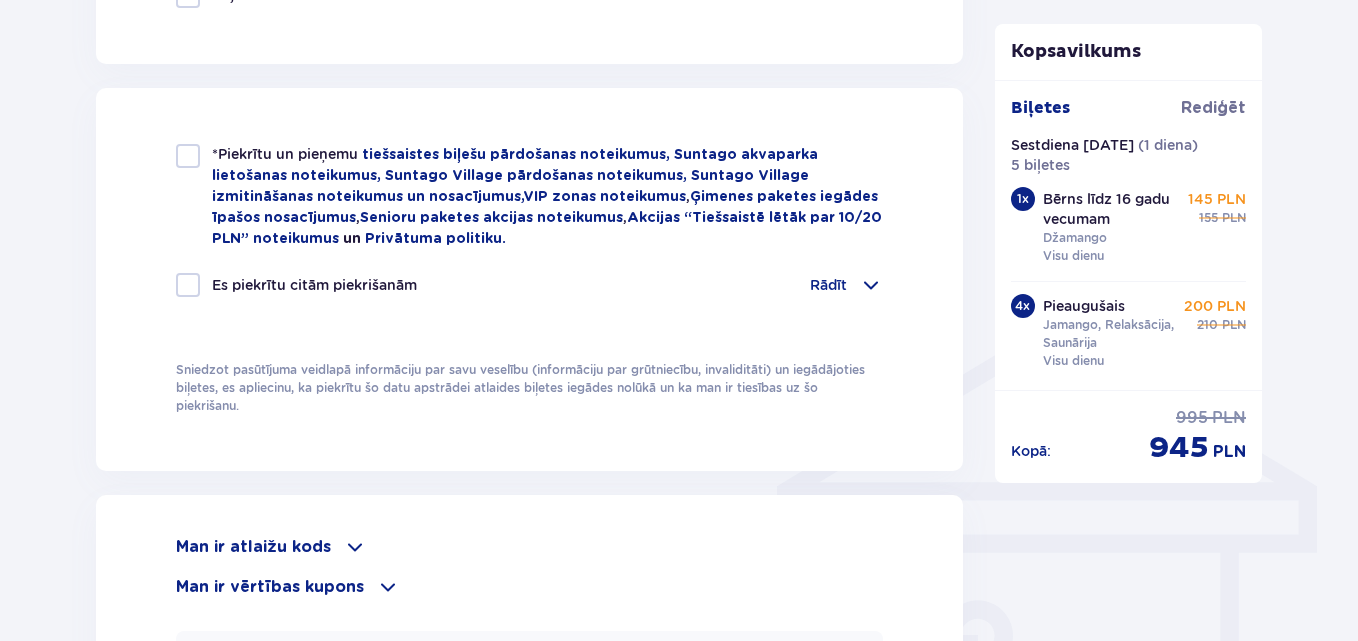 click on "*Piekrītu un pieņemu    tiešsaistes biļešu pārdošanas noteikumus,    Suntago akvaparka lietošanas noteikumus,    Suntago Village pārdošanas noteikumus,    Suntago Village izmitināšanas noteikumus un nosacījumus  ,  VIP zonas noteikumus  ,  Ģimenes paketes iegādes īpašos nosacījumus  ,  Senioru paketes akcijas noteikumus  ,  Akcijas “Tiešsaistē lētāk par 10/20 PLN” noteikumus    un    Privātuma politiku." at bounding box center (529, 196) 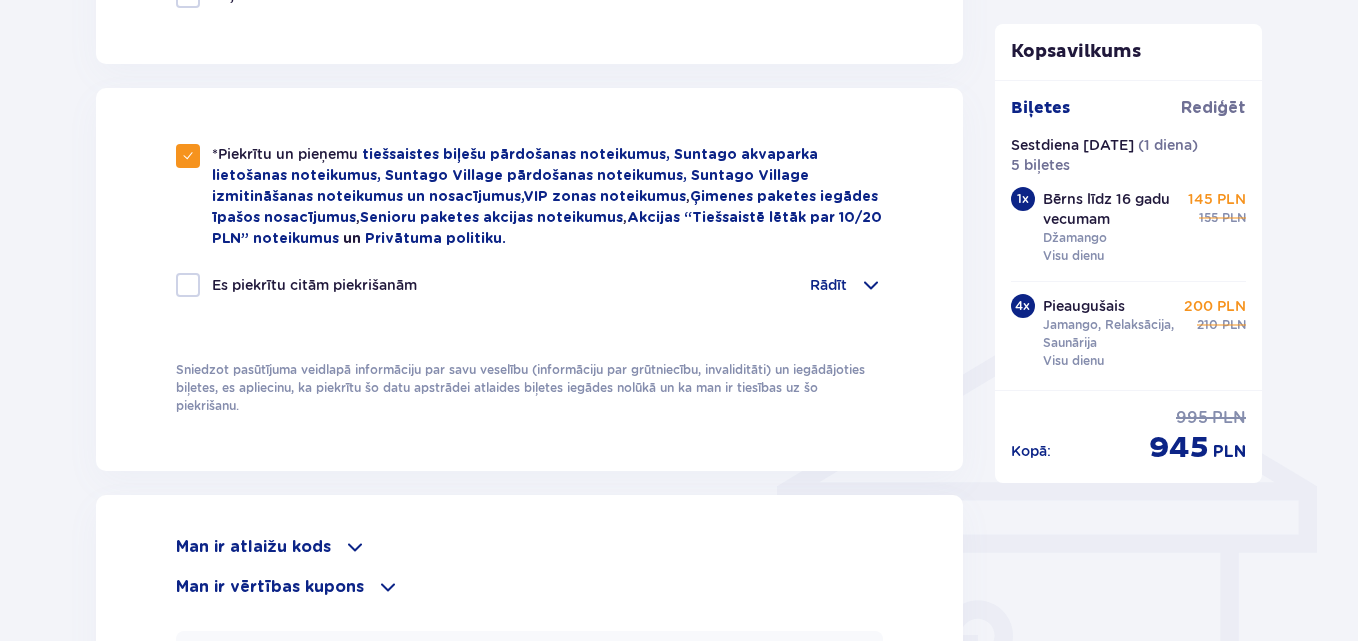 click at bounding box center [188, 285] 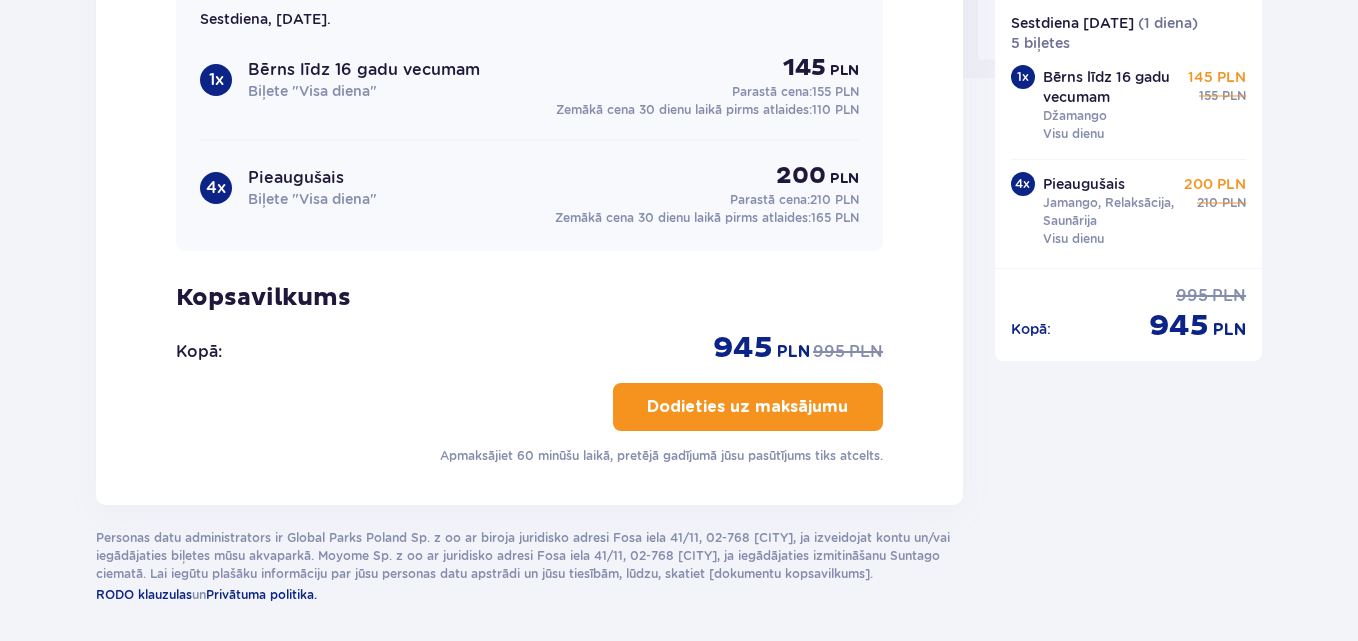 scroll, scrollTop: 2100, scrollLeft: 0, axis: vertical 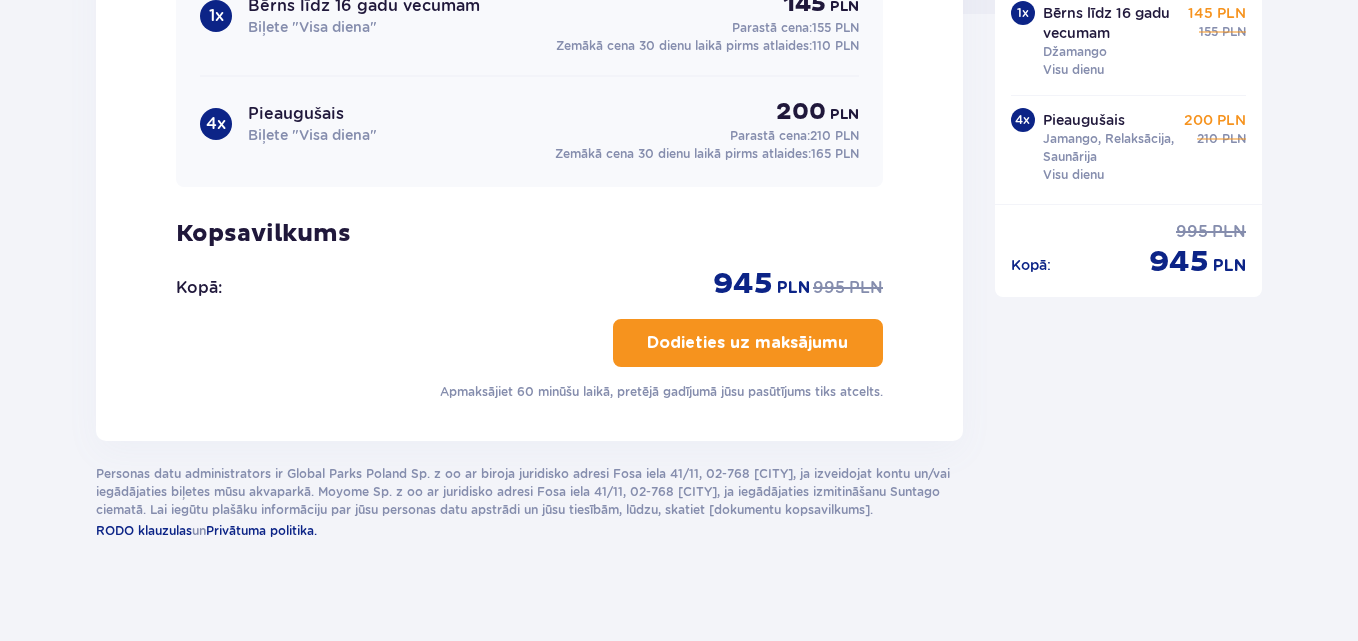 click on "Dodieties uz maksājumu" at bounding box center (747, 343) 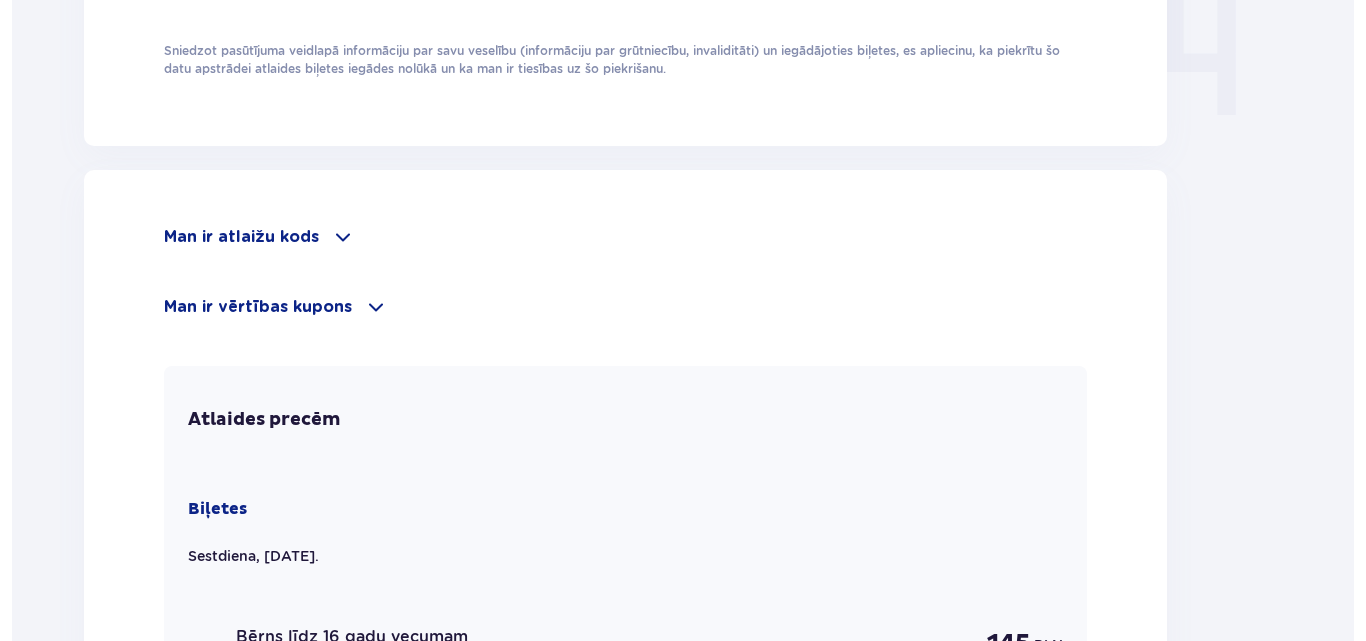 scroll, scrollTop: 0, scrollLeft: 0, axis: both 